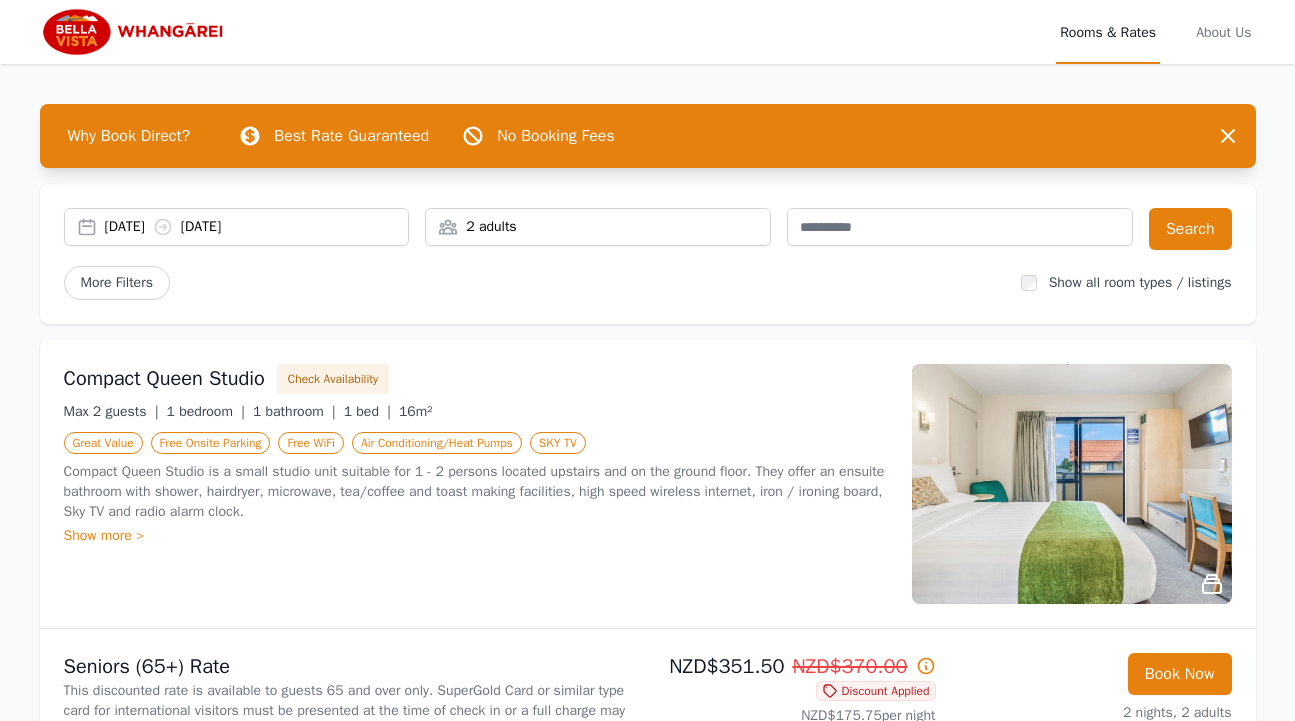 scroll, scrollTop: 0, scrollLeft: 0, axis: both 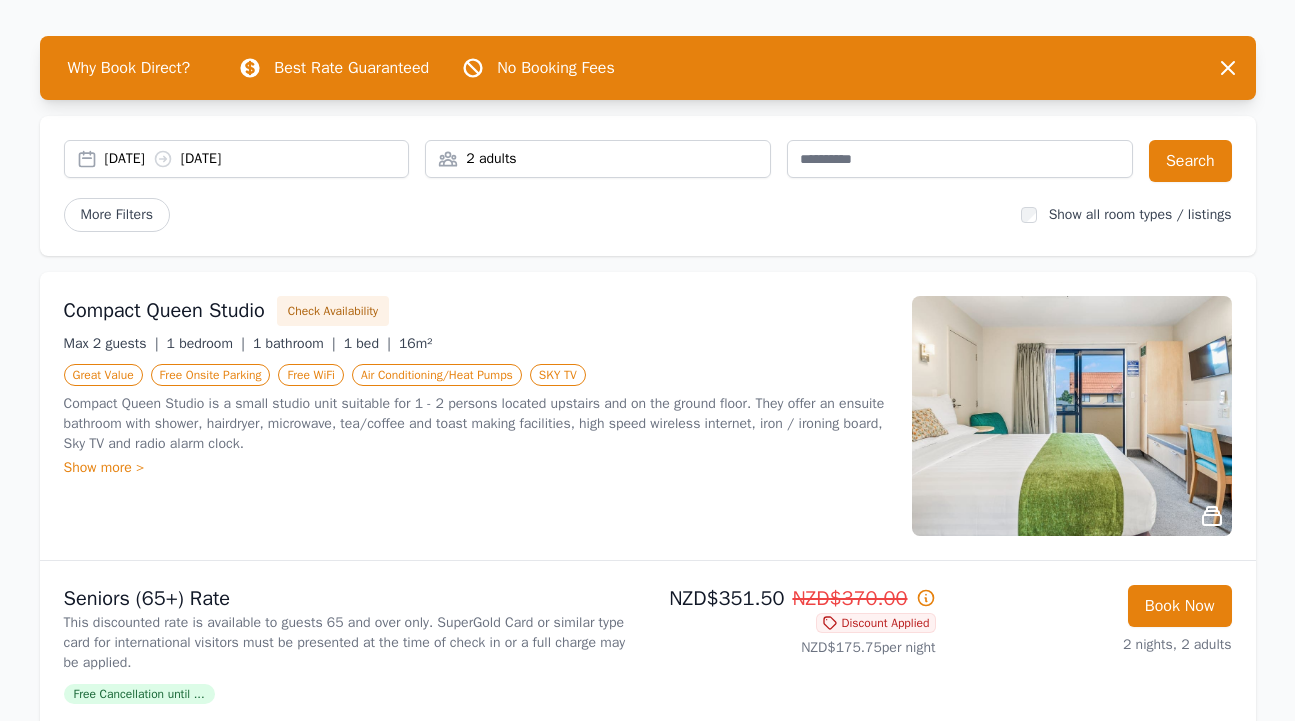 click on "2 adults" at bounding box center [598, 159] 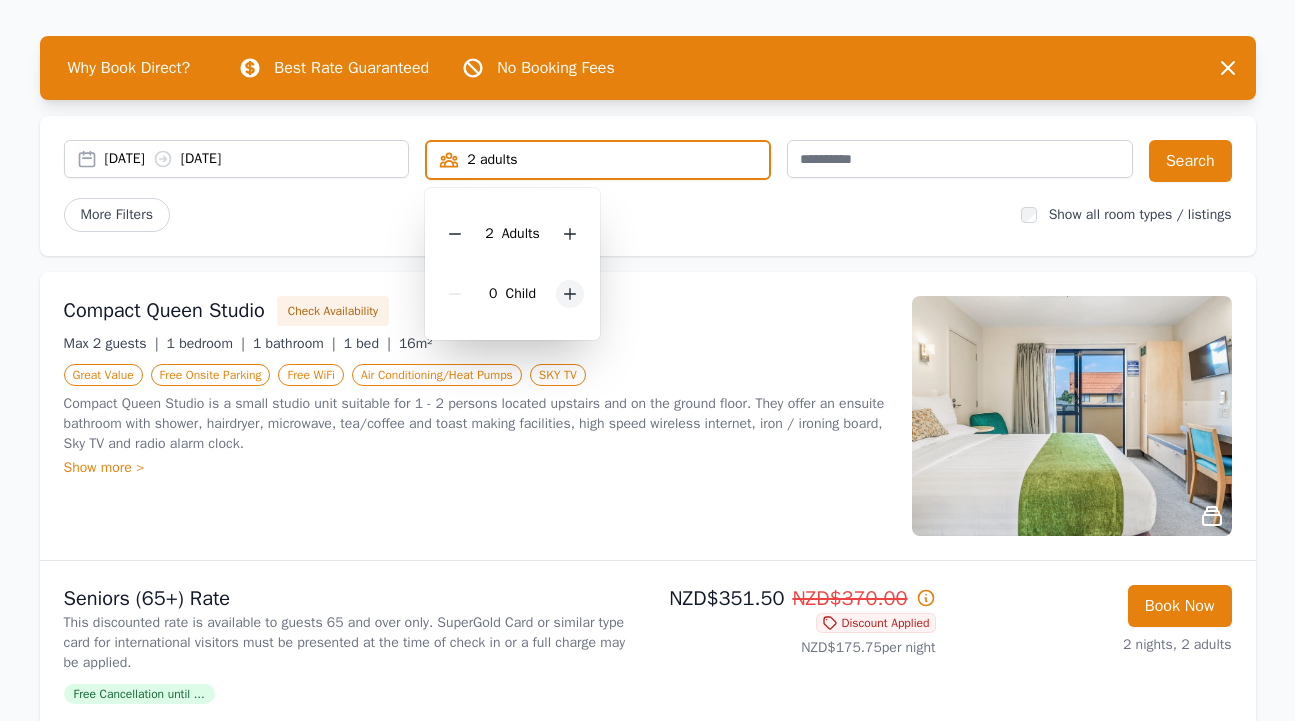 click 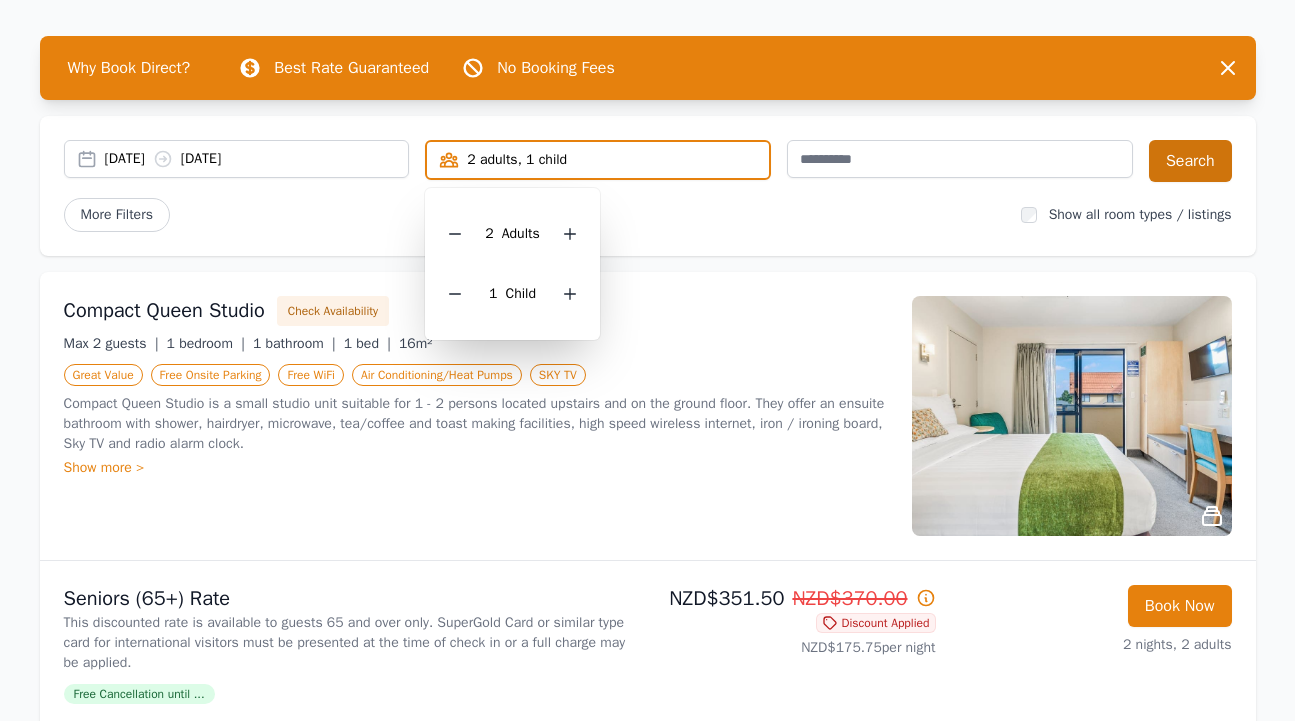 click on "Search" at bounding box center (1190, 161) 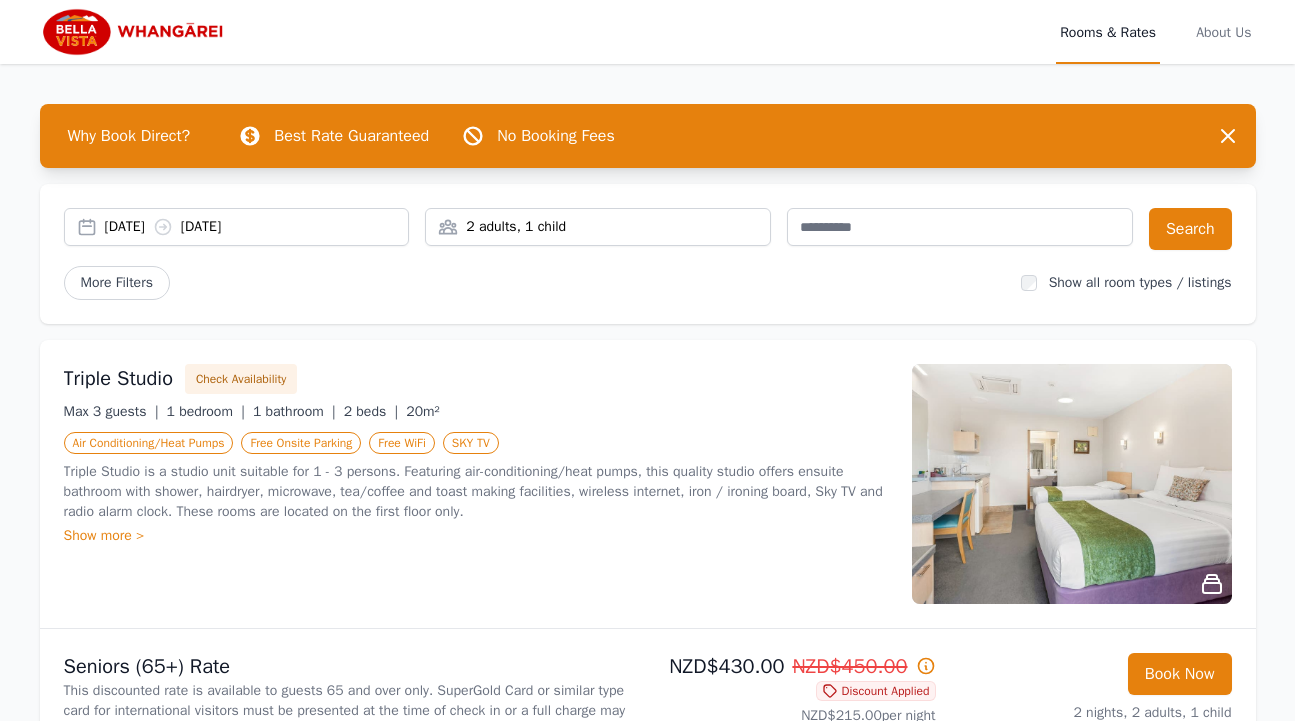 scroll, scrollTop: 0, scrollLeft: 0, axis: both 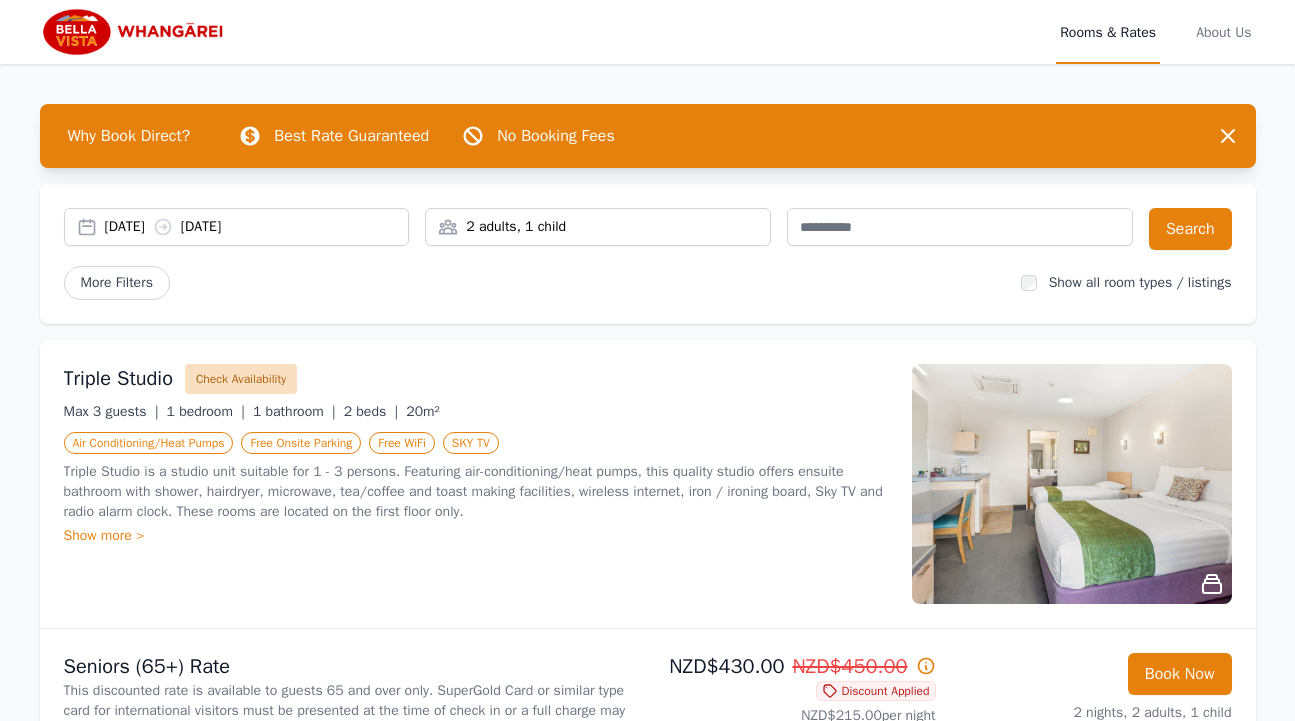 click on "Check Availability" at bounding box center (241, 379) 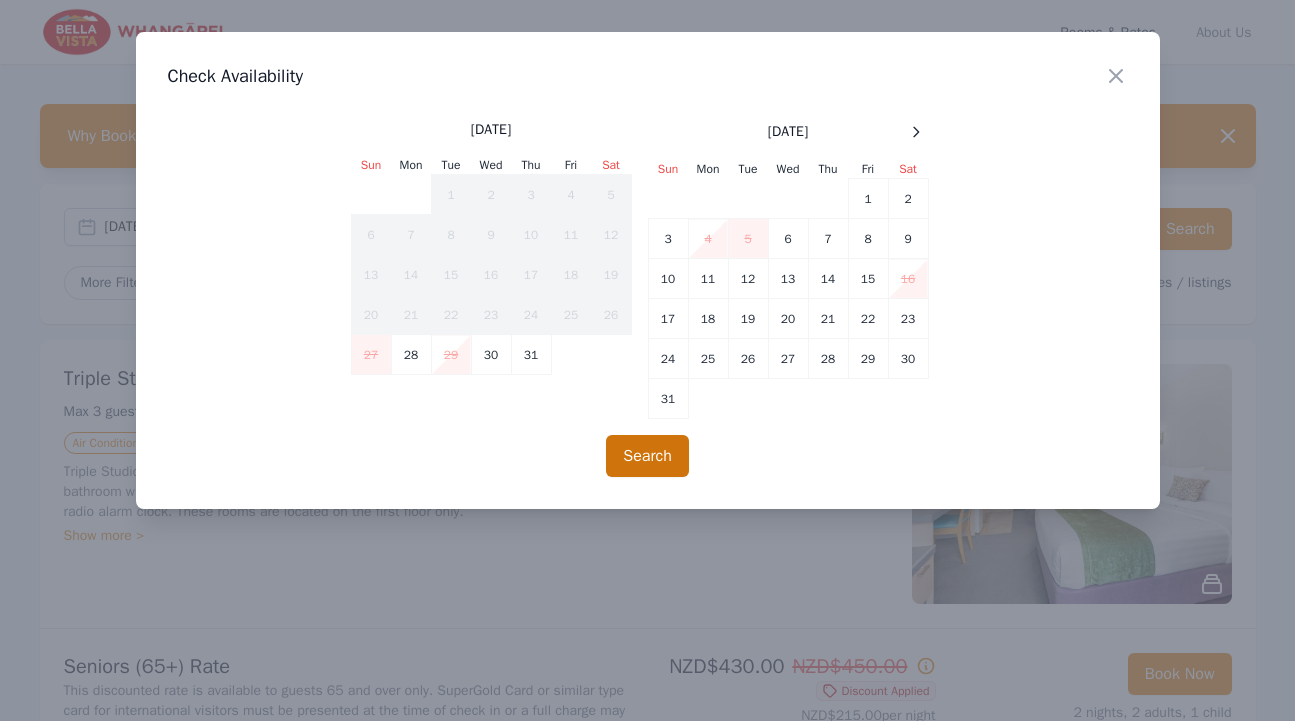 click on "Search" at bounding box center (647, 456) 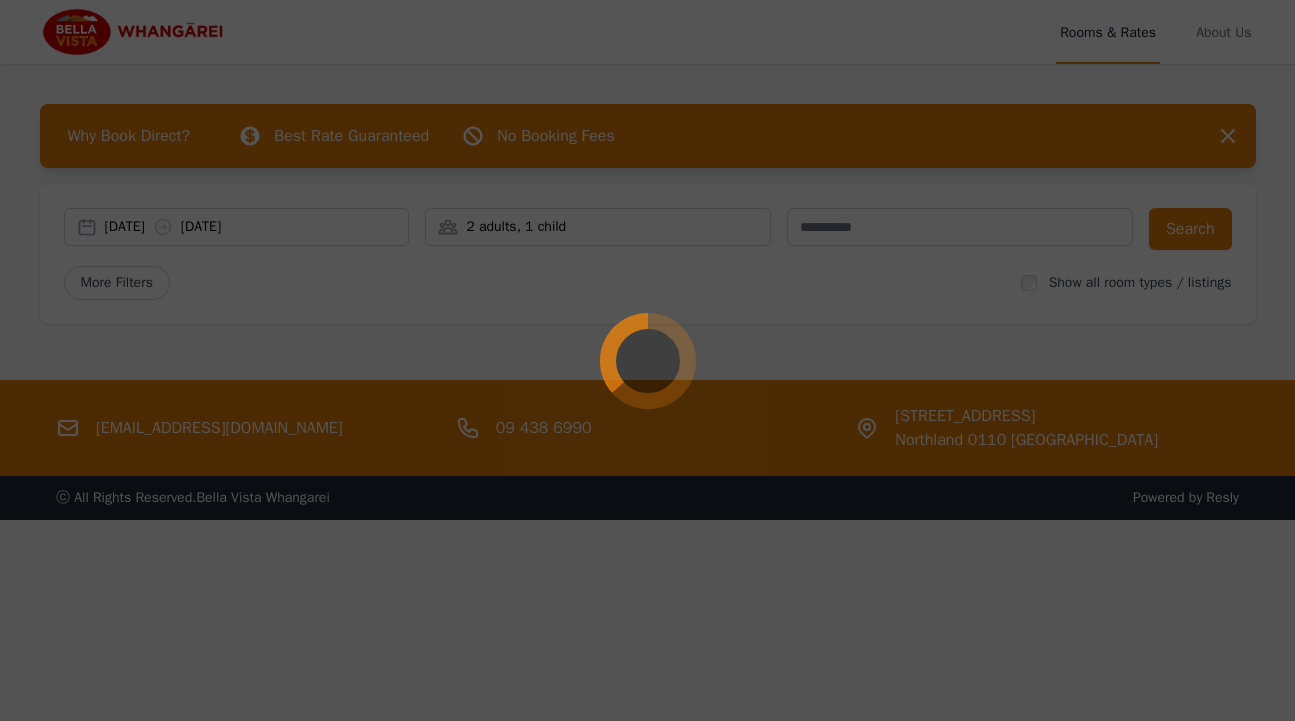 click at bounding box center (647, 360) 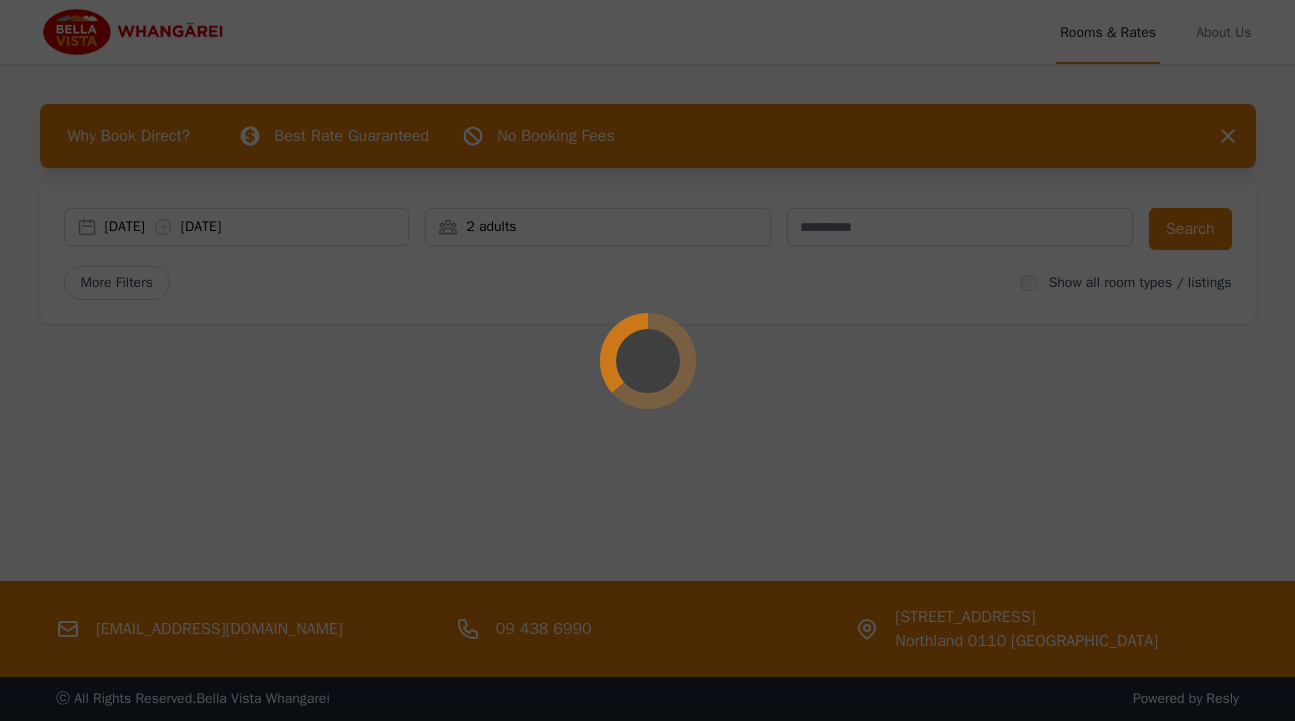 scroll, scrollTop: 0, scrollLeft: 0, axis: both 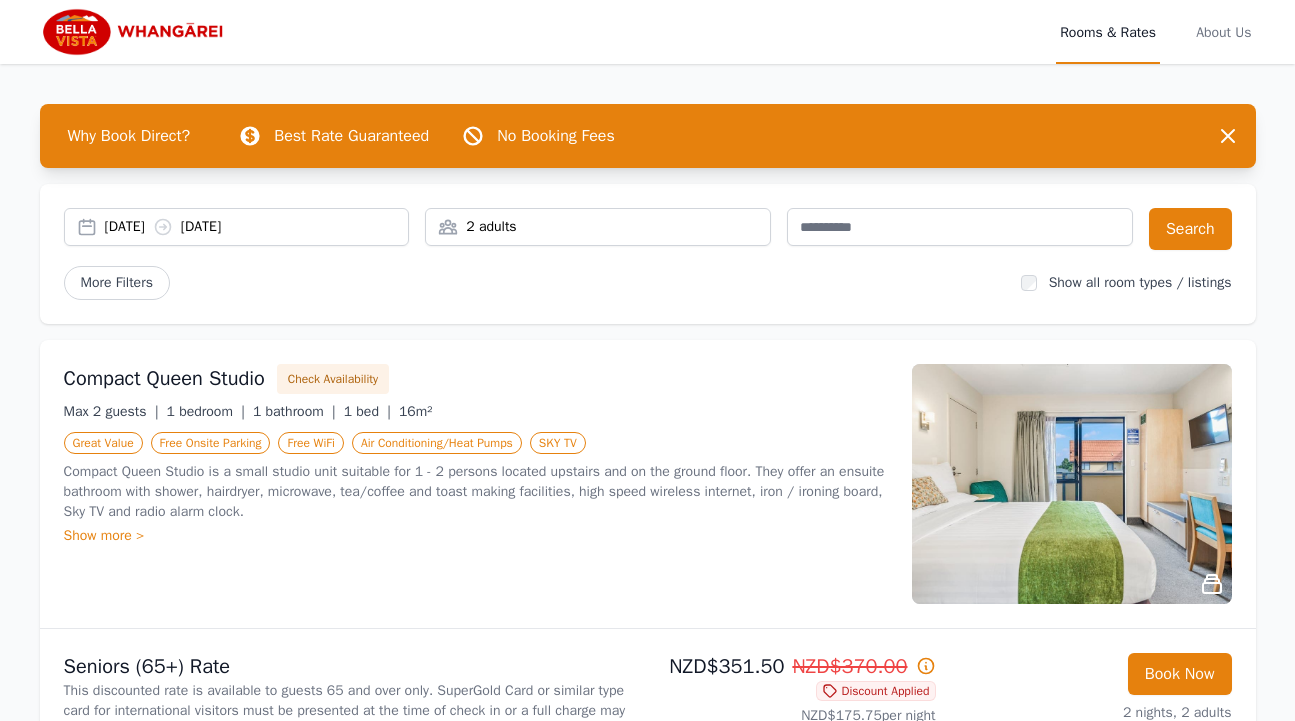 click on "2 adults" at bounding box center (598, 227) 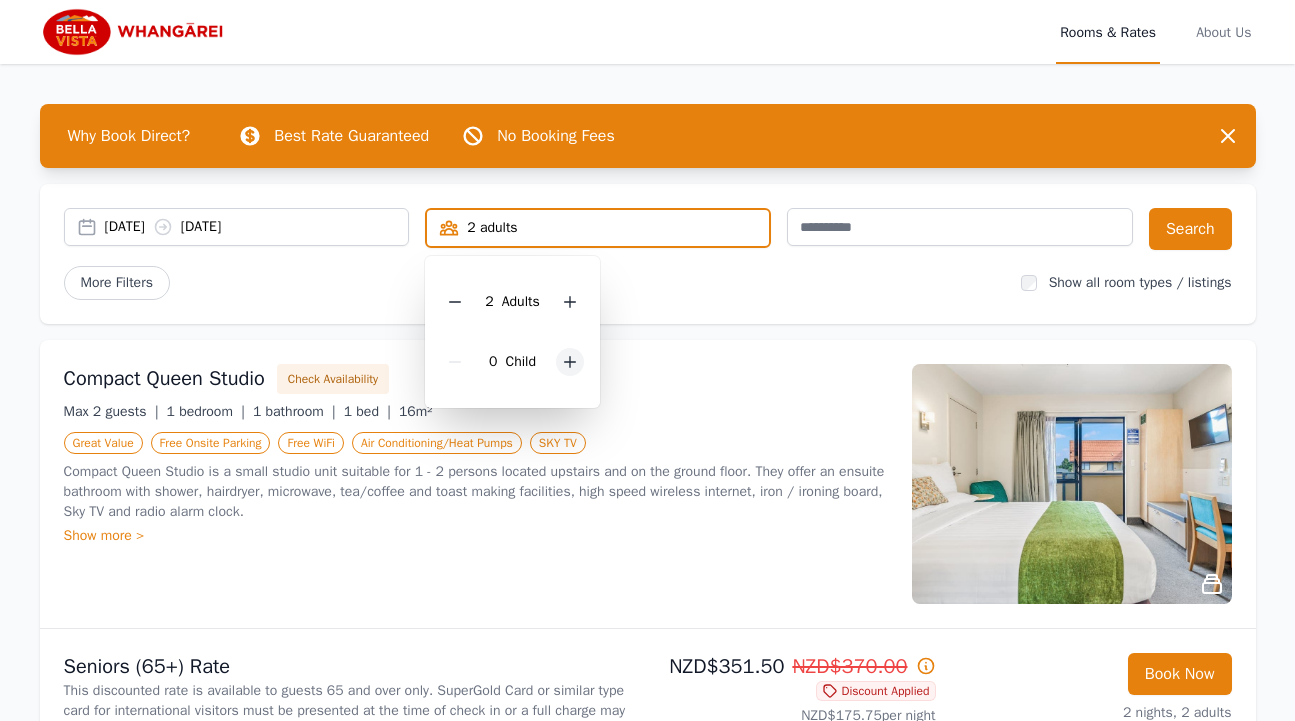 click 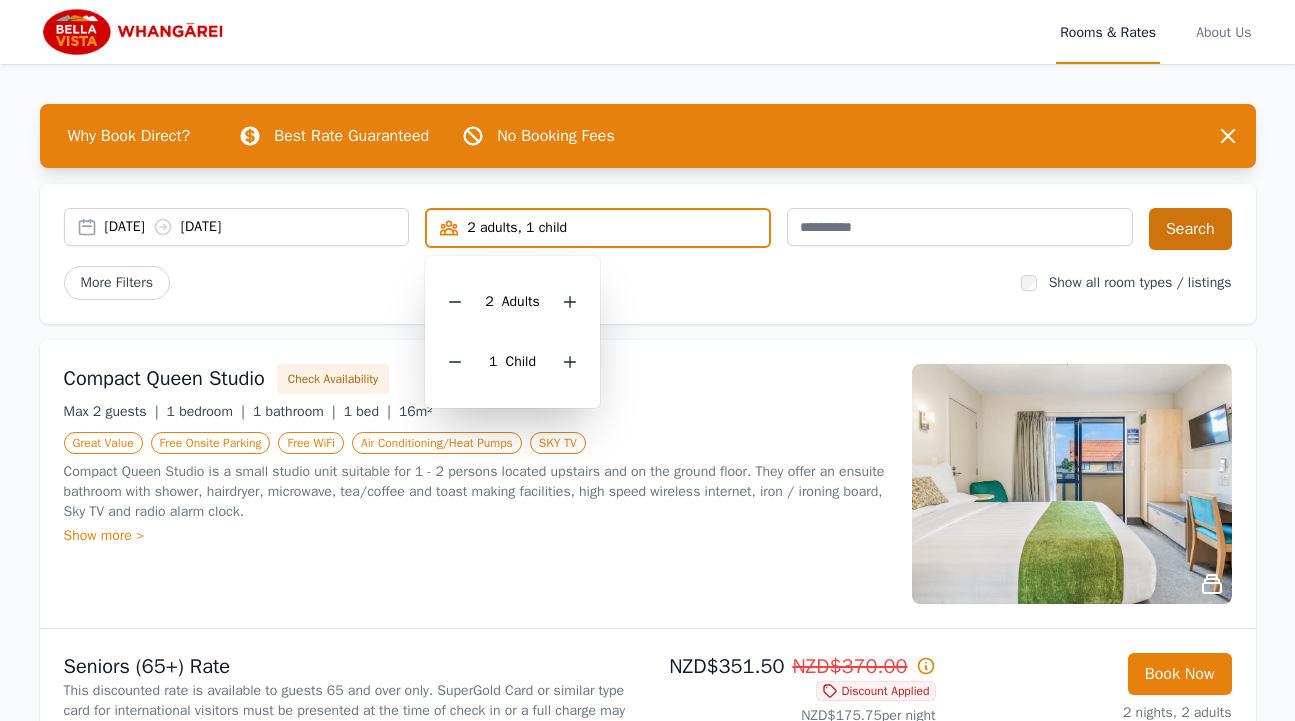 click on "Search" at bounding box center [1190, 229] 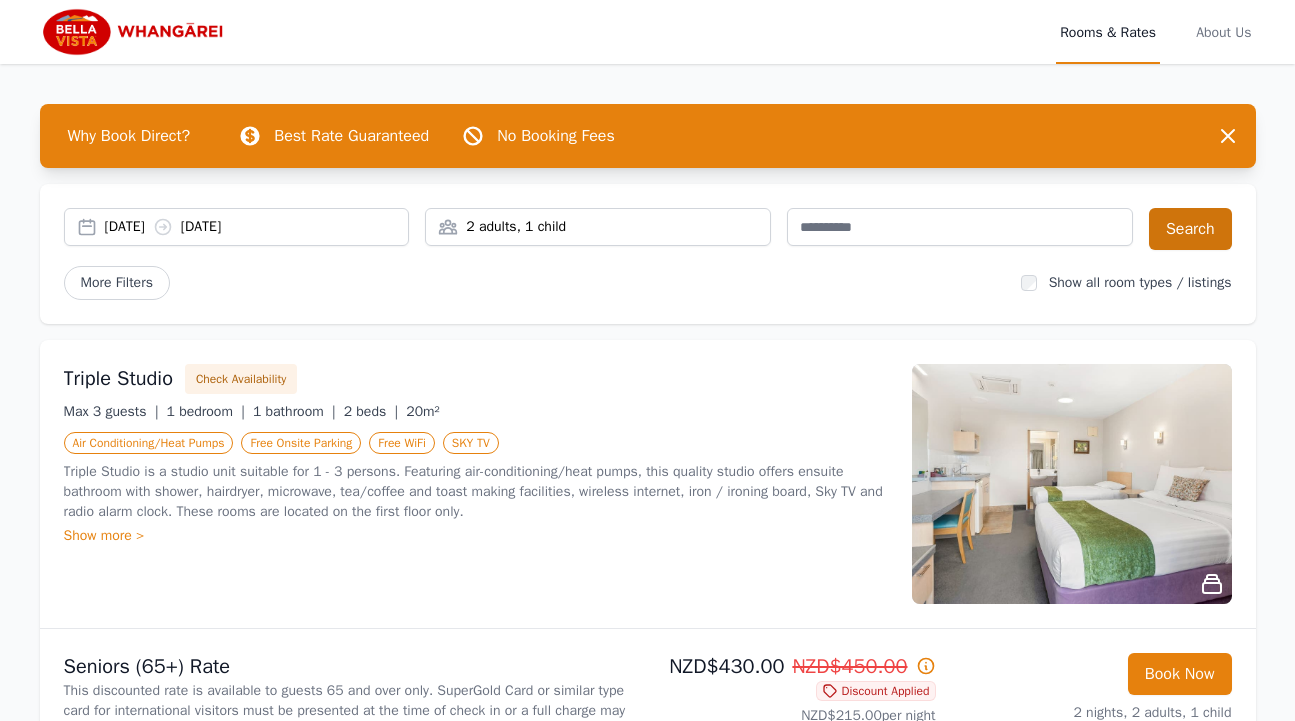 click on "Search" at bounding box center [1190, 229] 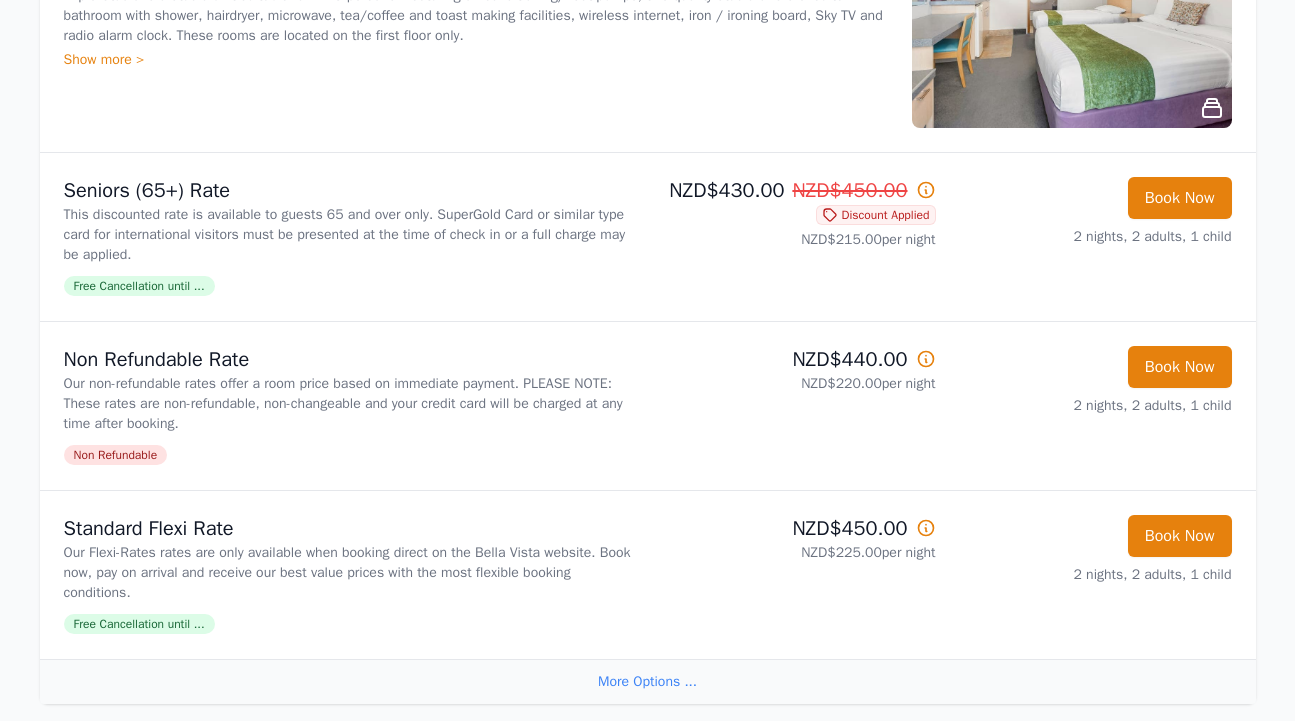 scroll, scrollTop: 476, scrollLeft: 0, axis: vertical 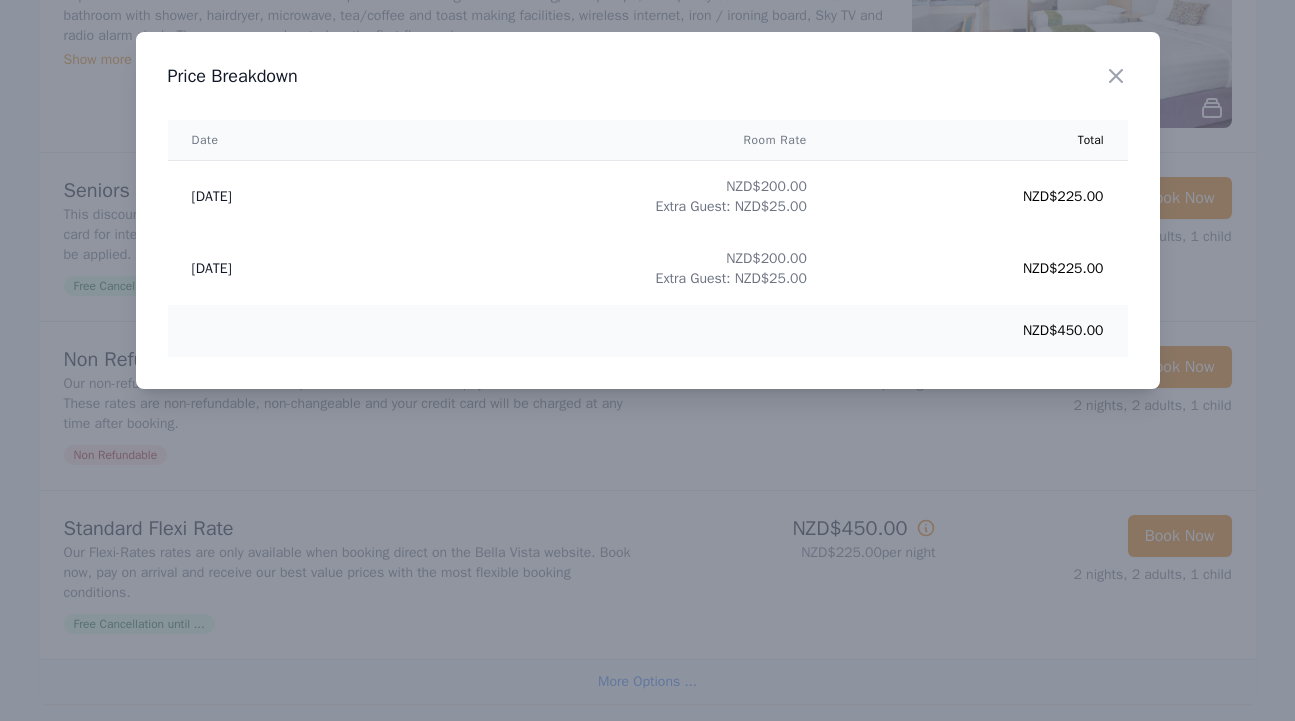 click at bounding box center (647, 360) 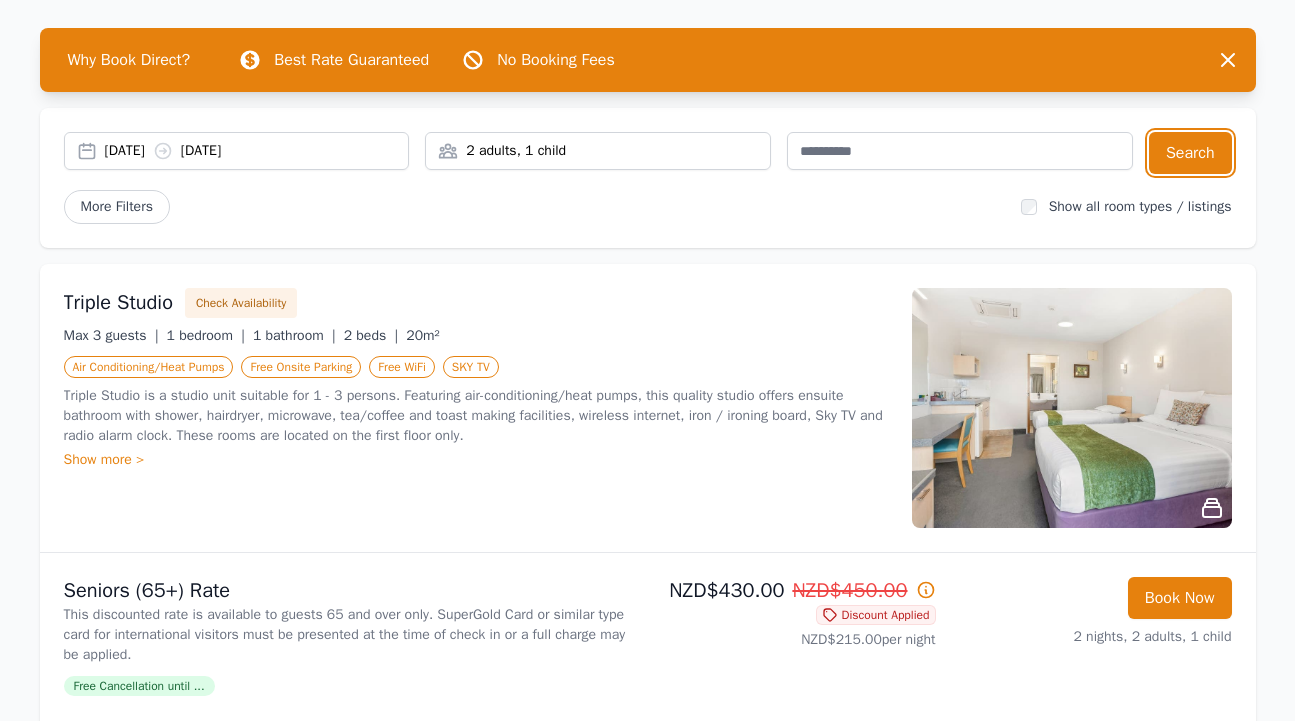 scroll, scrollTop: 58, scrollLeft: 0, axis: vertical 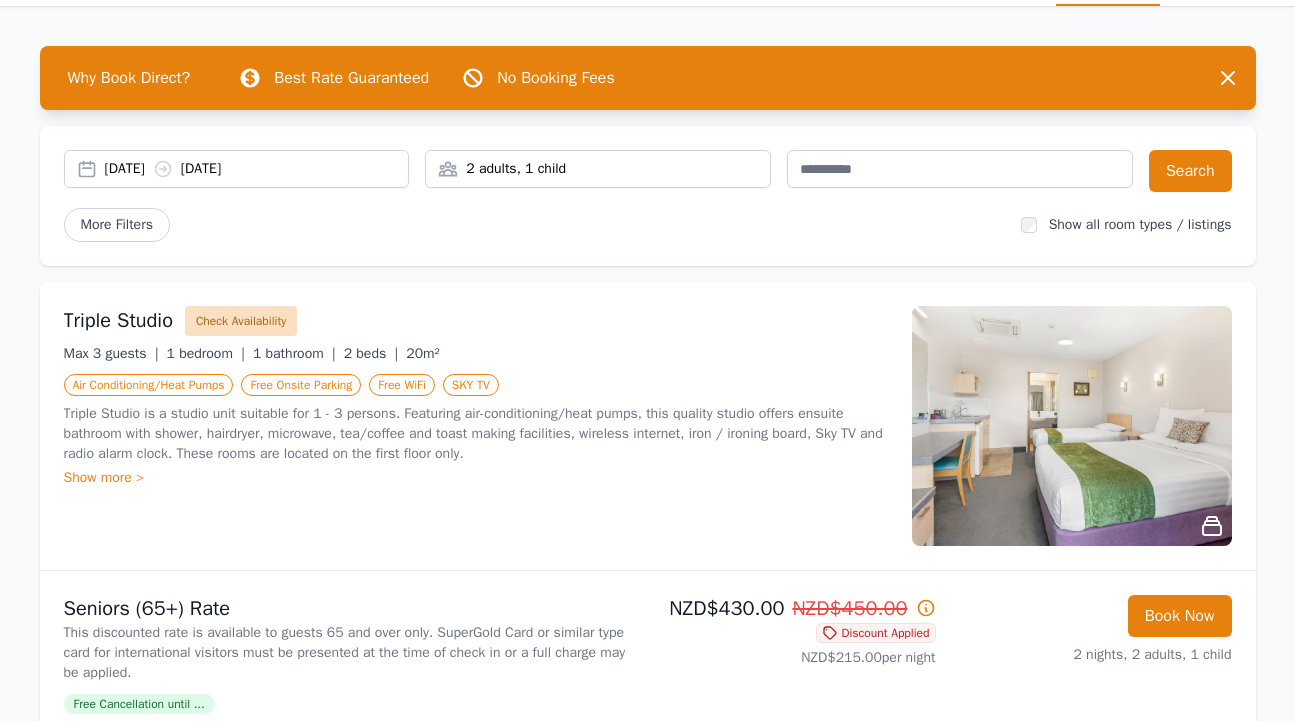 click on "Check Availability" at bounding box center [241, 321] 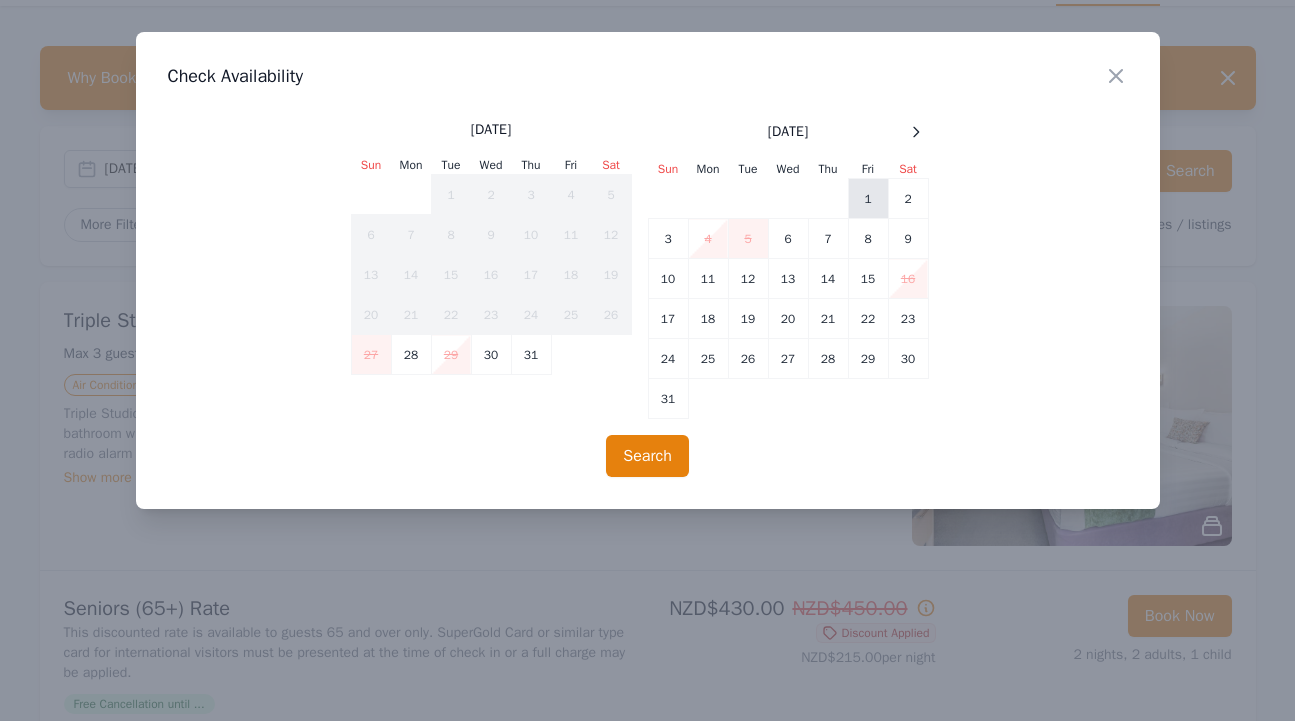 click on "1" at bounding box center [868, 199] 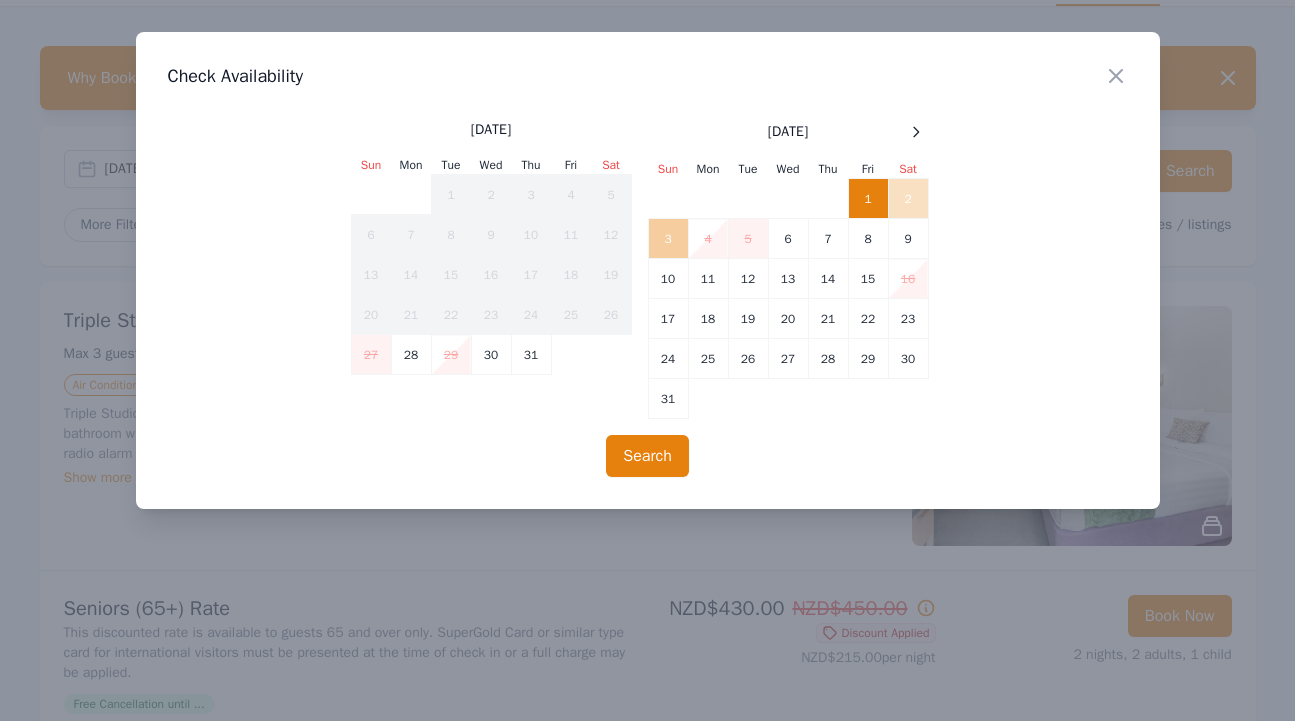 click on "3" at bounding box center (668, 239) 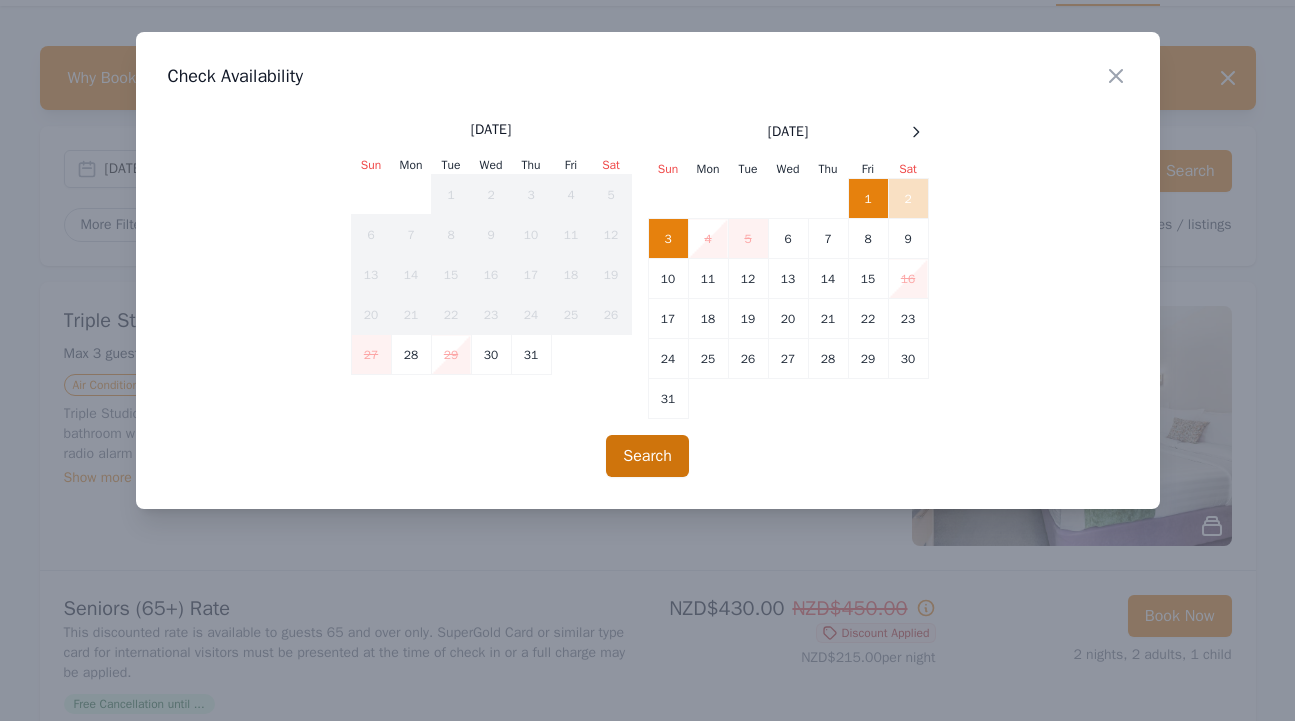 click on "Search" at bounding box center [647, 456] 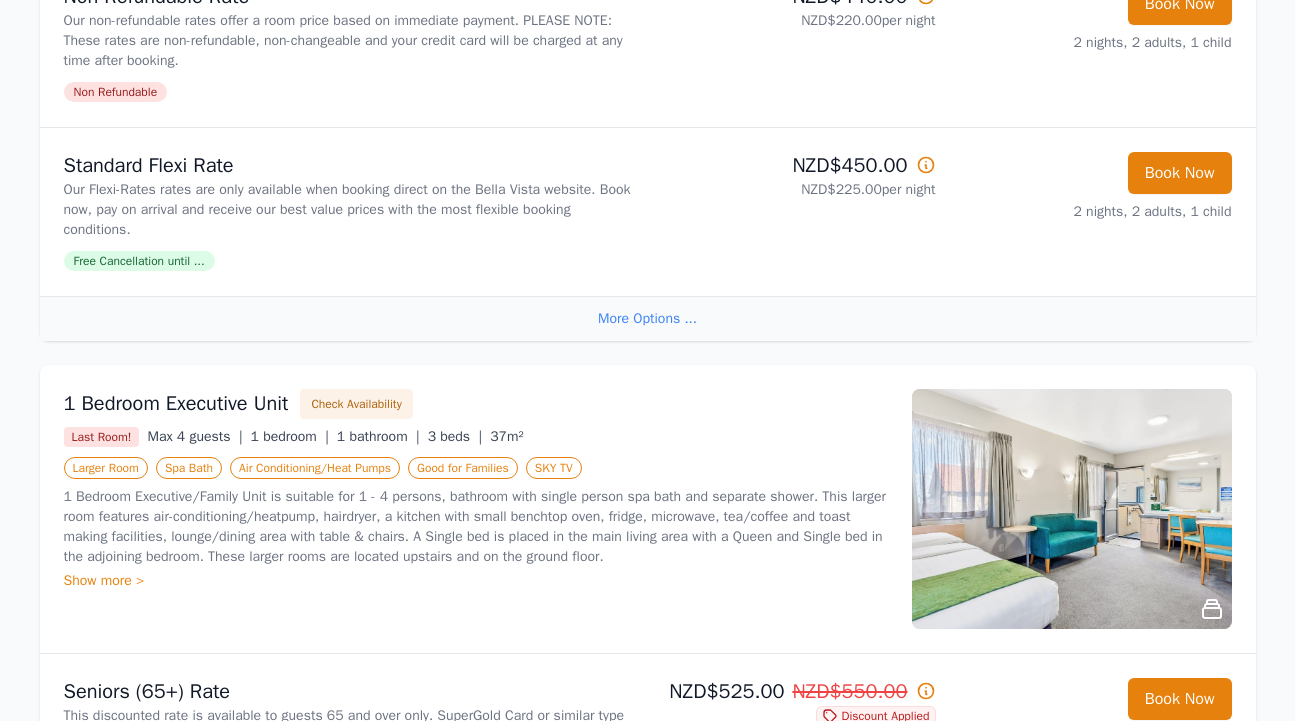 scroll, scrollTop: 849, scrollLeft: 0, axis: vertical 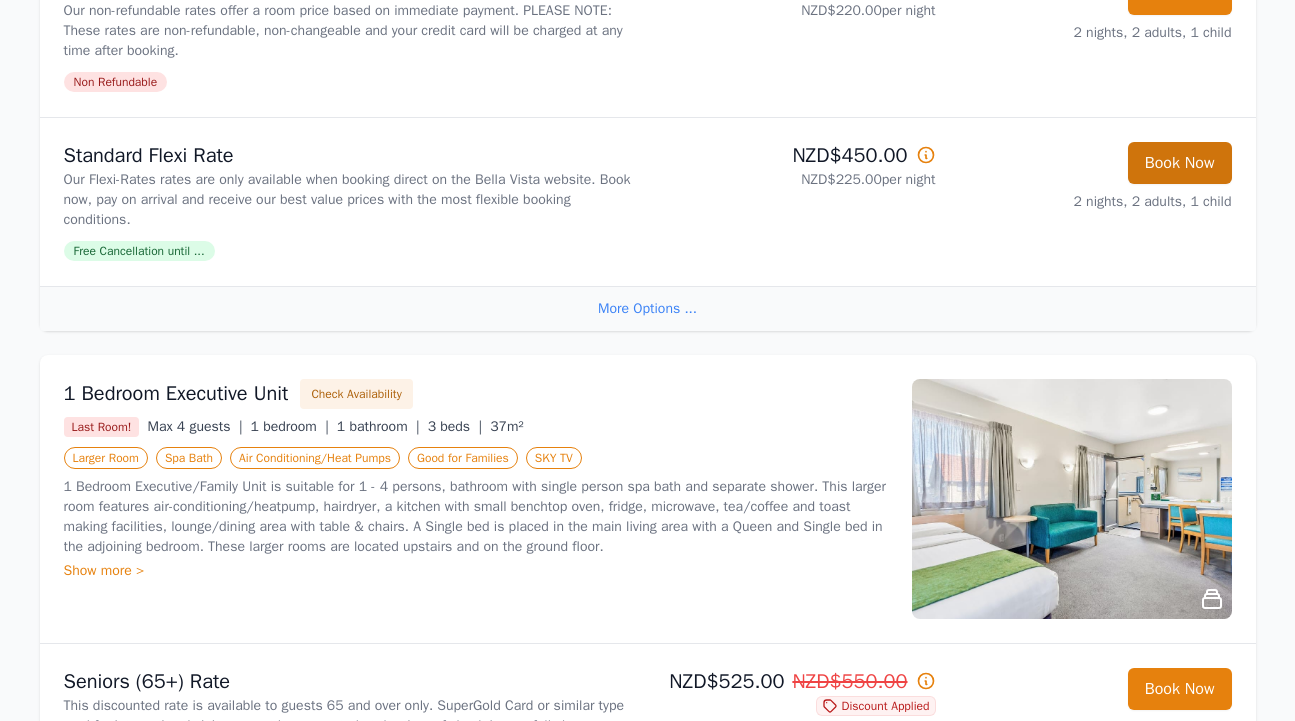 click on "Book Now" at bounding box center [1180, 163] 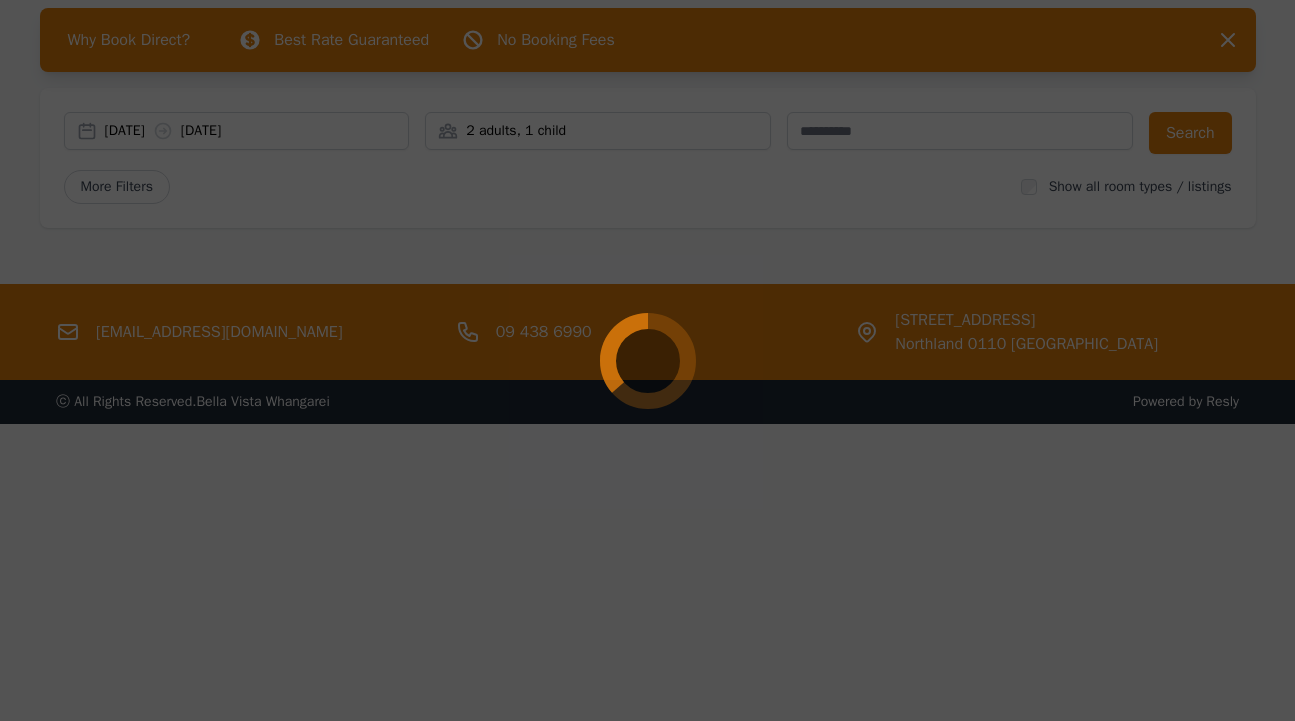 scroll, scrollTop: 0, scrollLeft: 0, axis: both 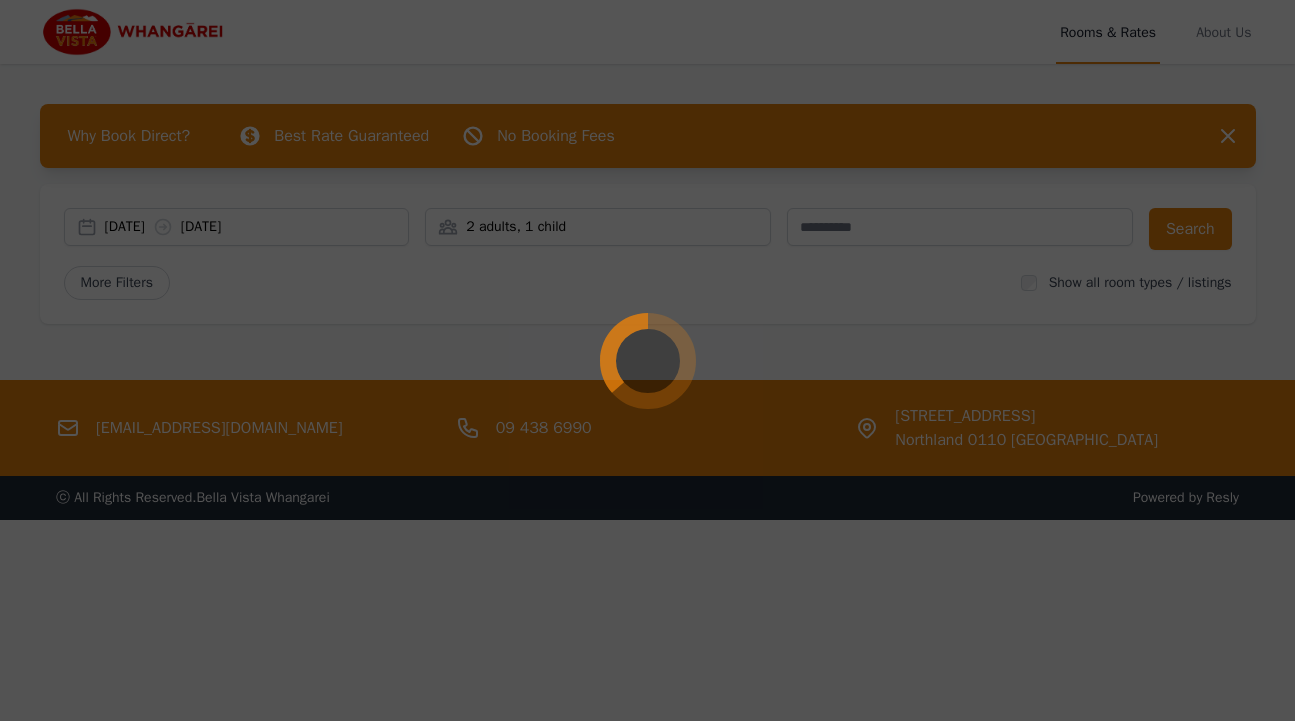 select on "**" 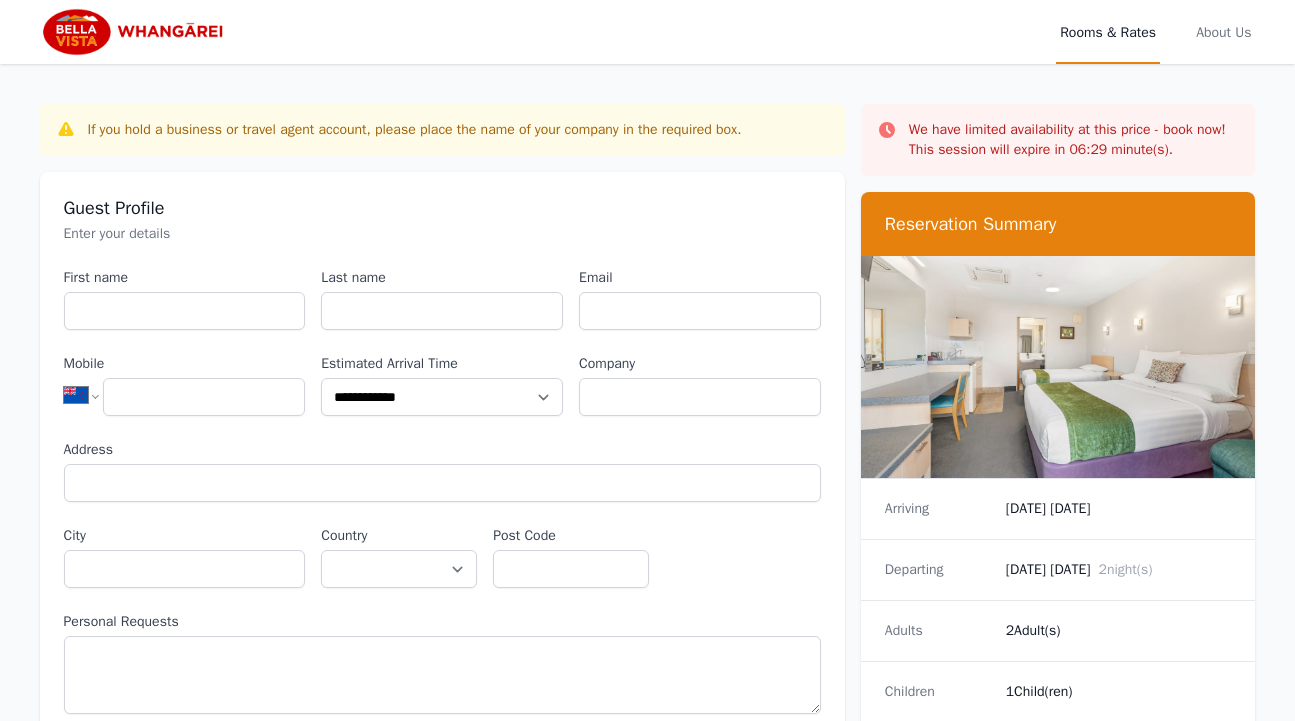 scroll, scrollTop: 0, scrollLeft: 0, axis: both 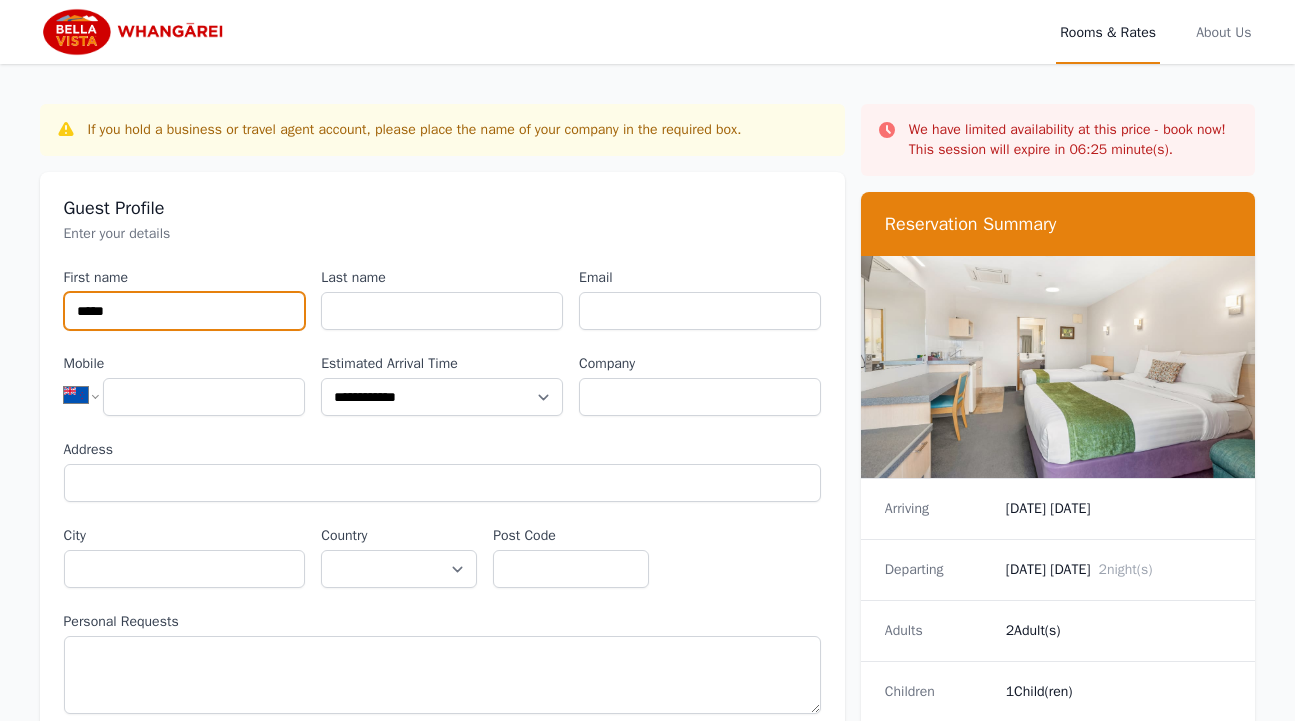 type on "*****" 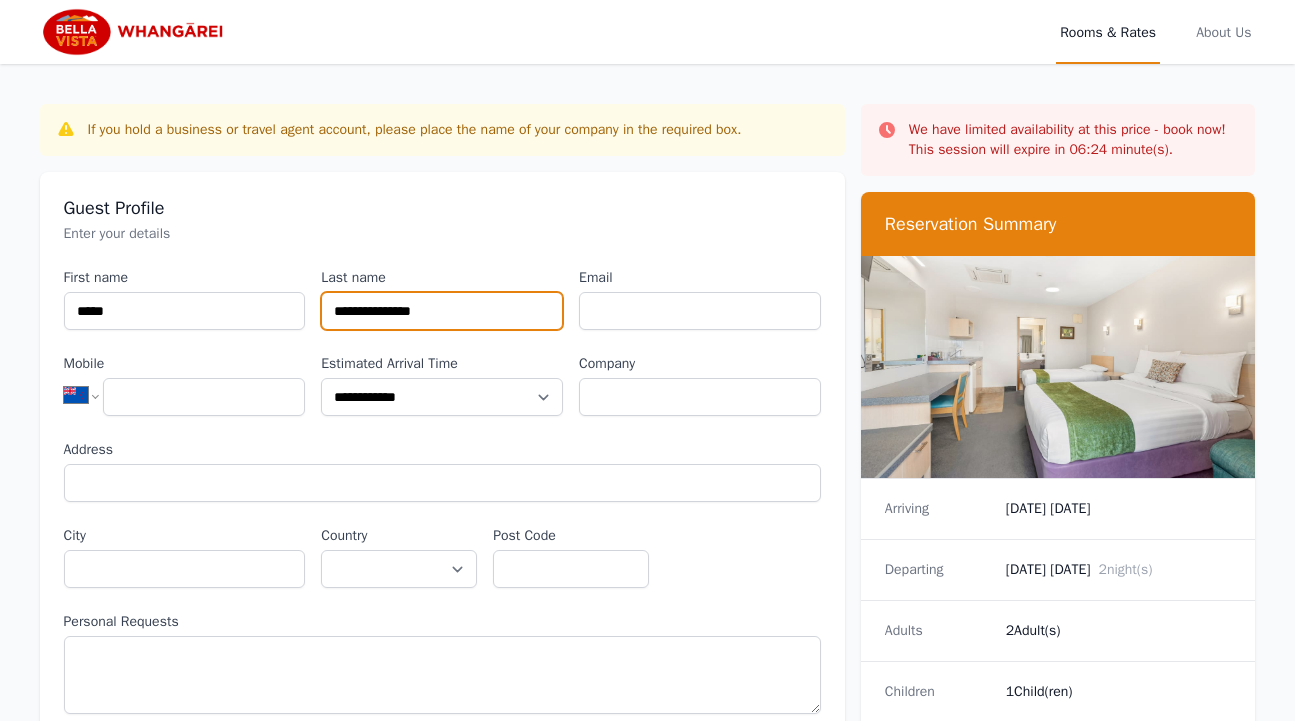 type on "**********" 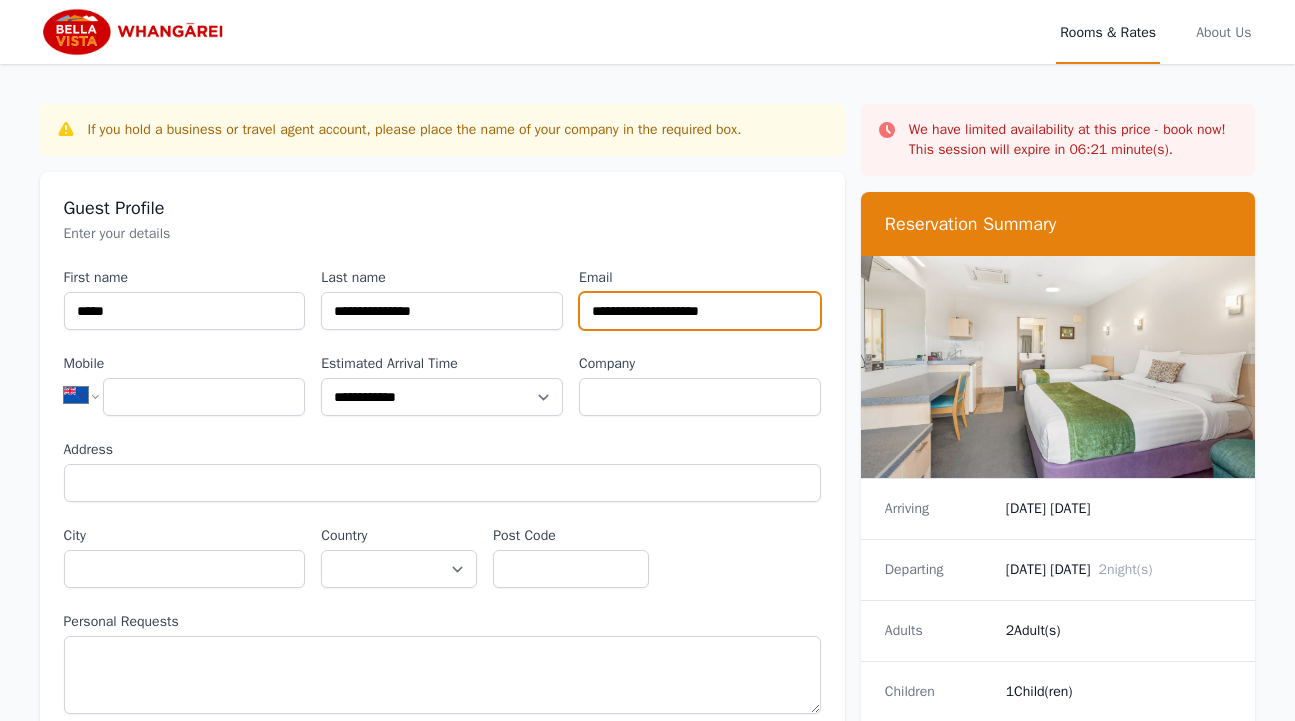 type on "**********" 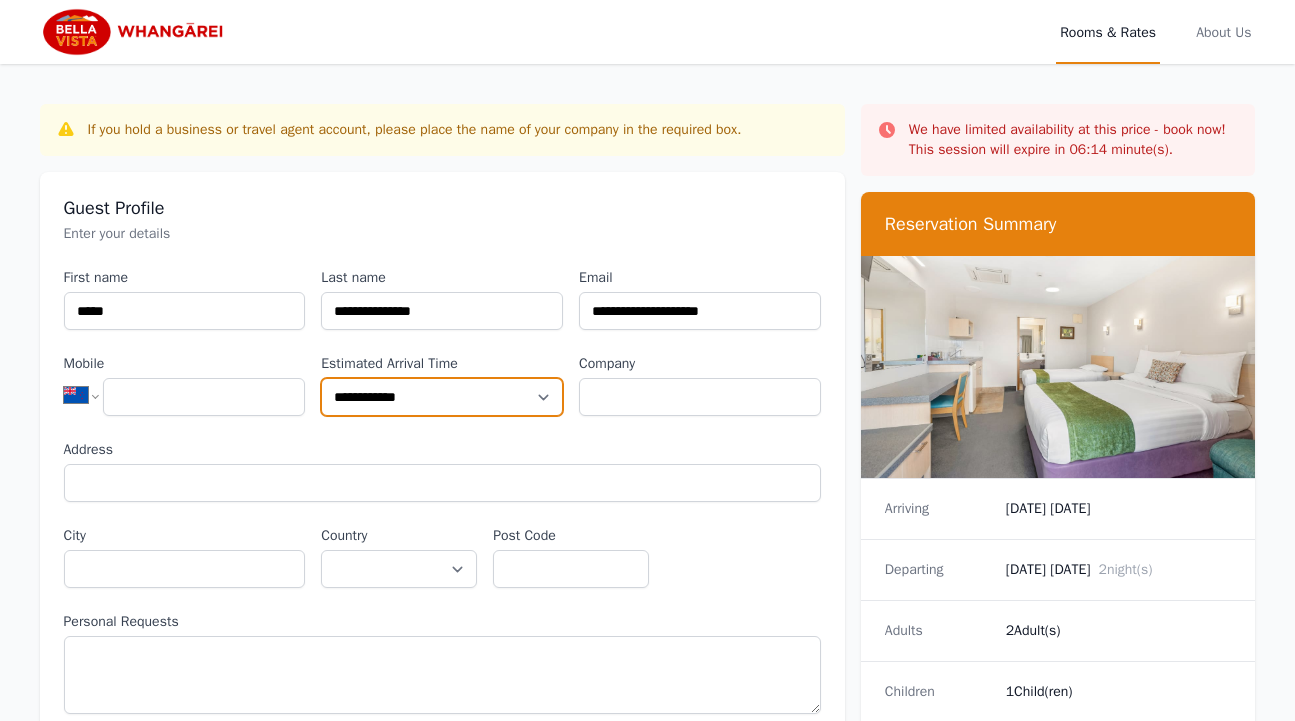 select on "**********" 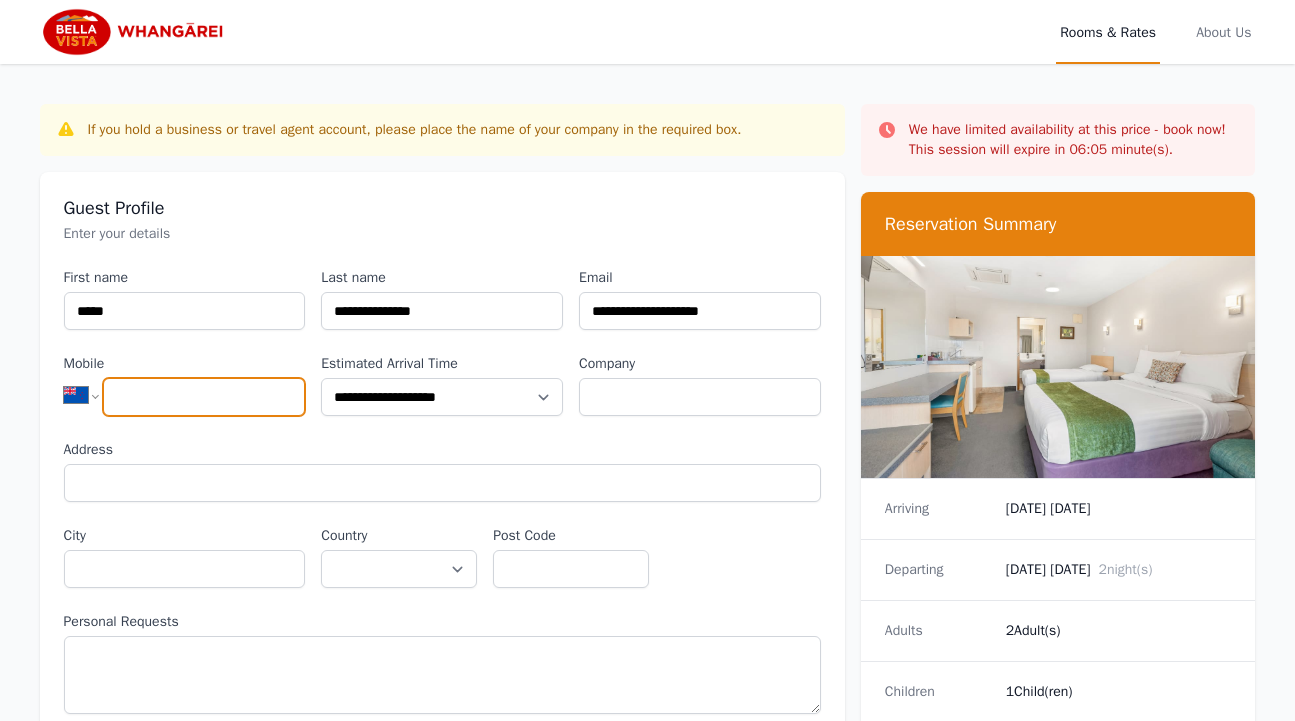 click on "Mobile" at bounding box center [204, 397] 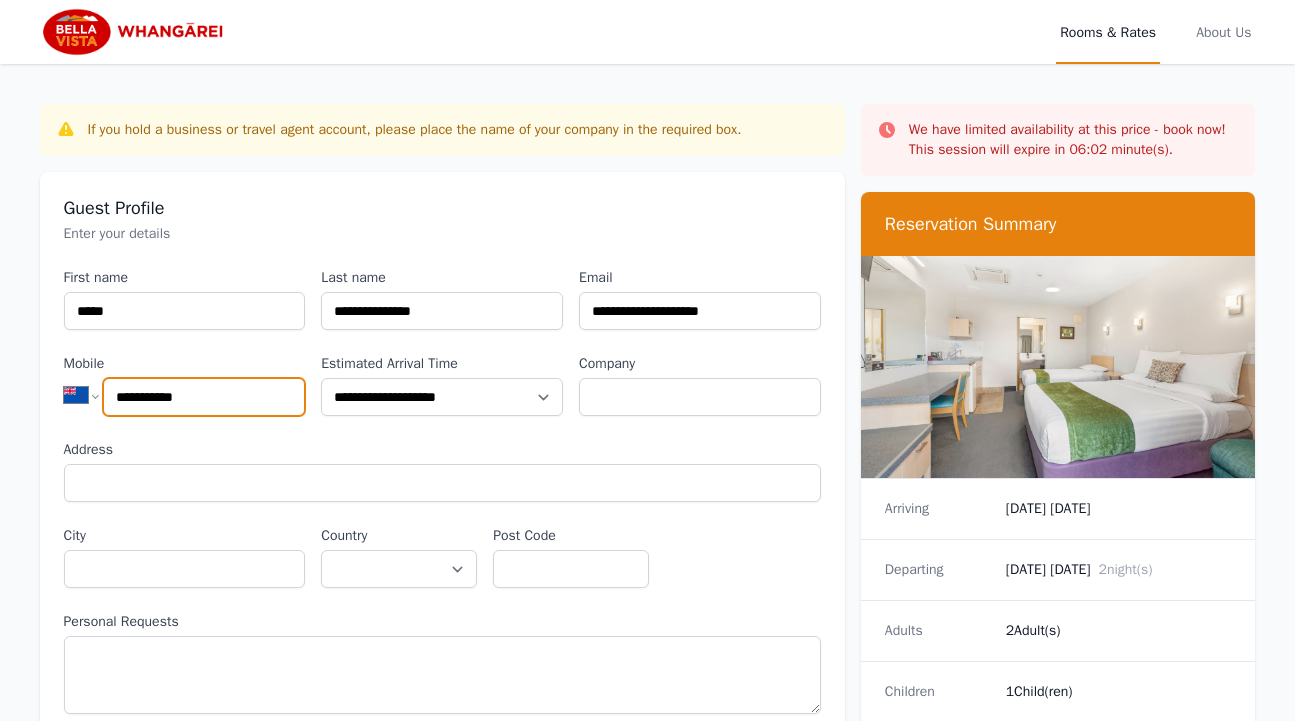 type on "**********" 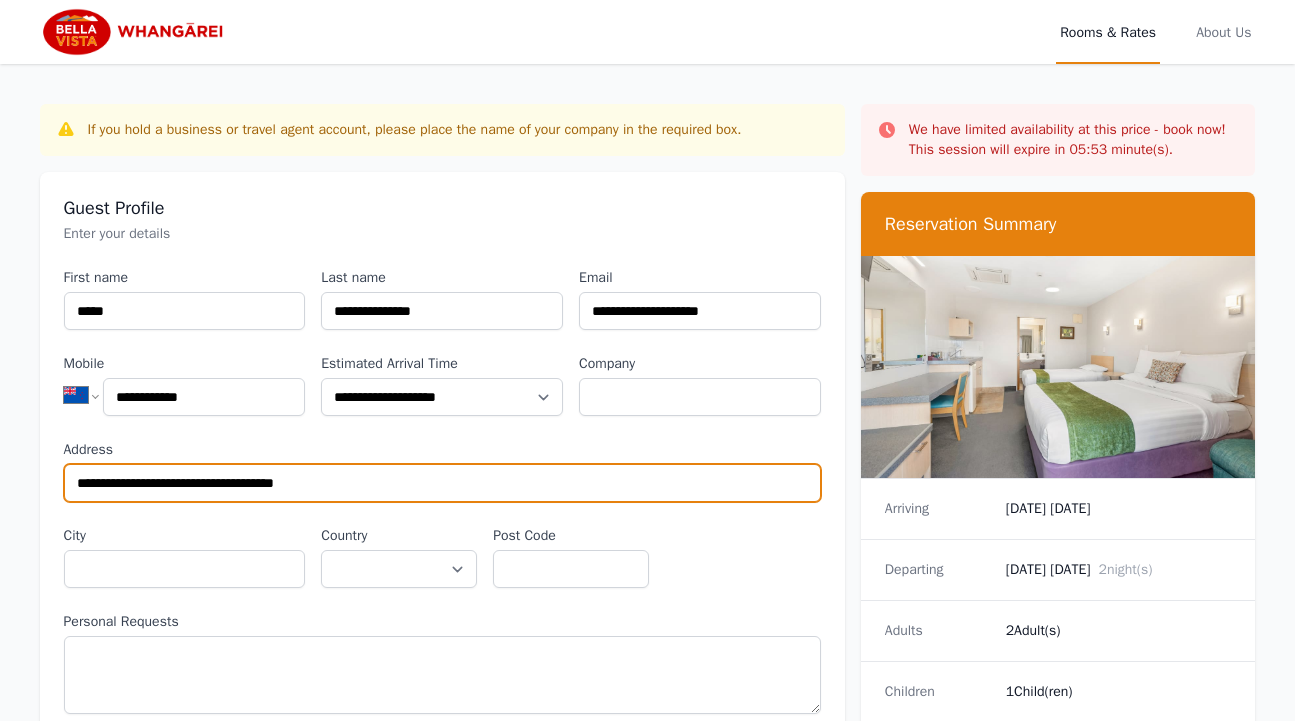 drag, startPoint x: 372, startPoint y: 485, endPoint x: 263, endPoint y: 483, distance: 109.01835 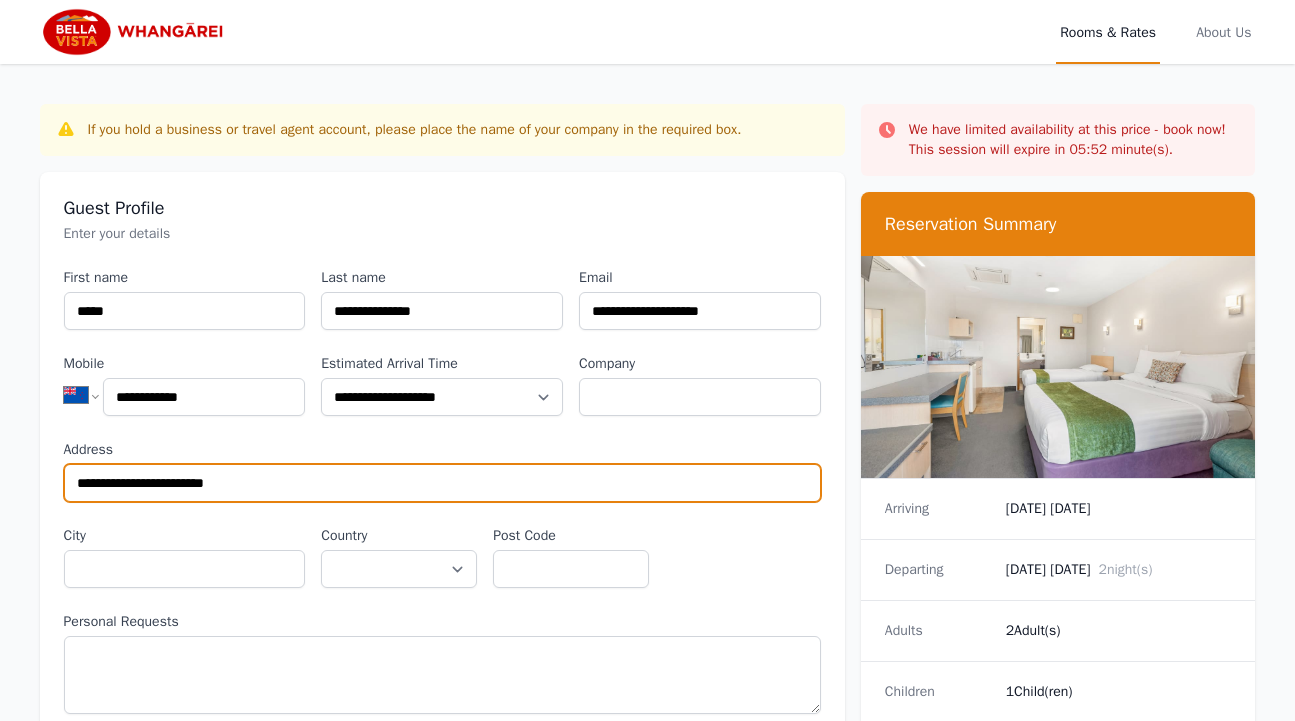 type on "**********" 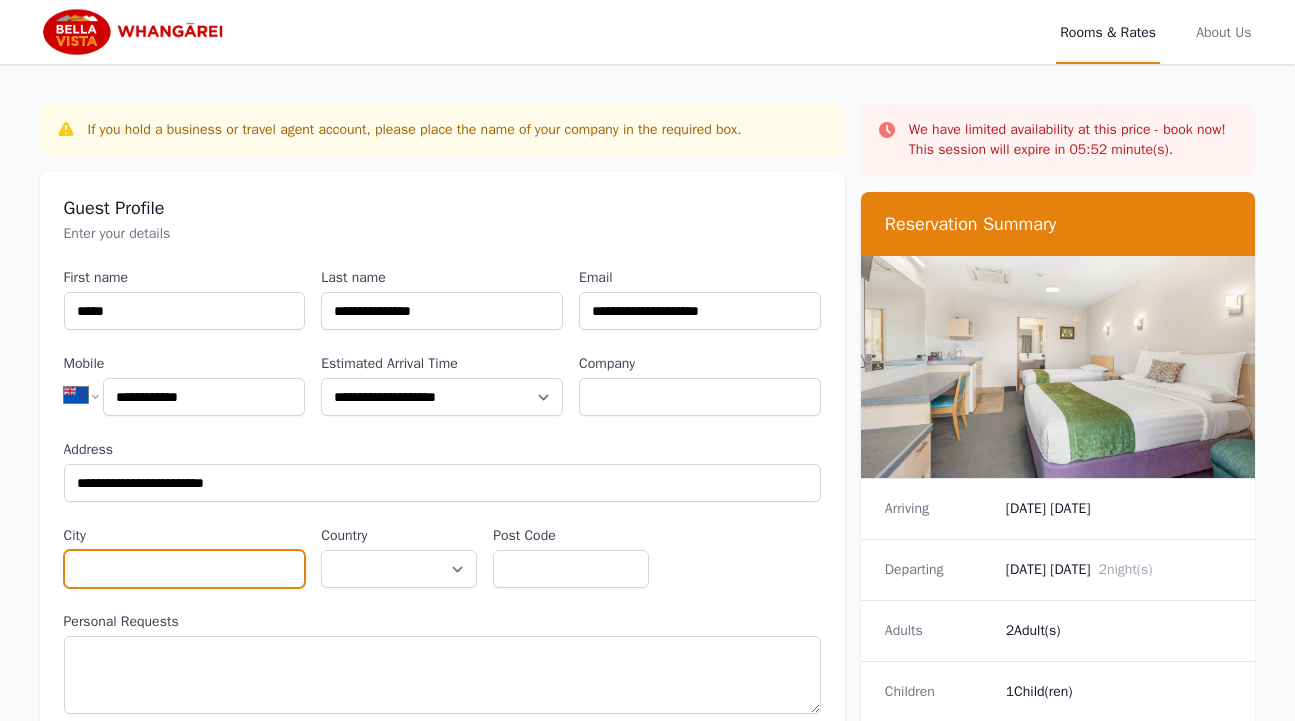 click on "City" at bounding box center (185, 569) 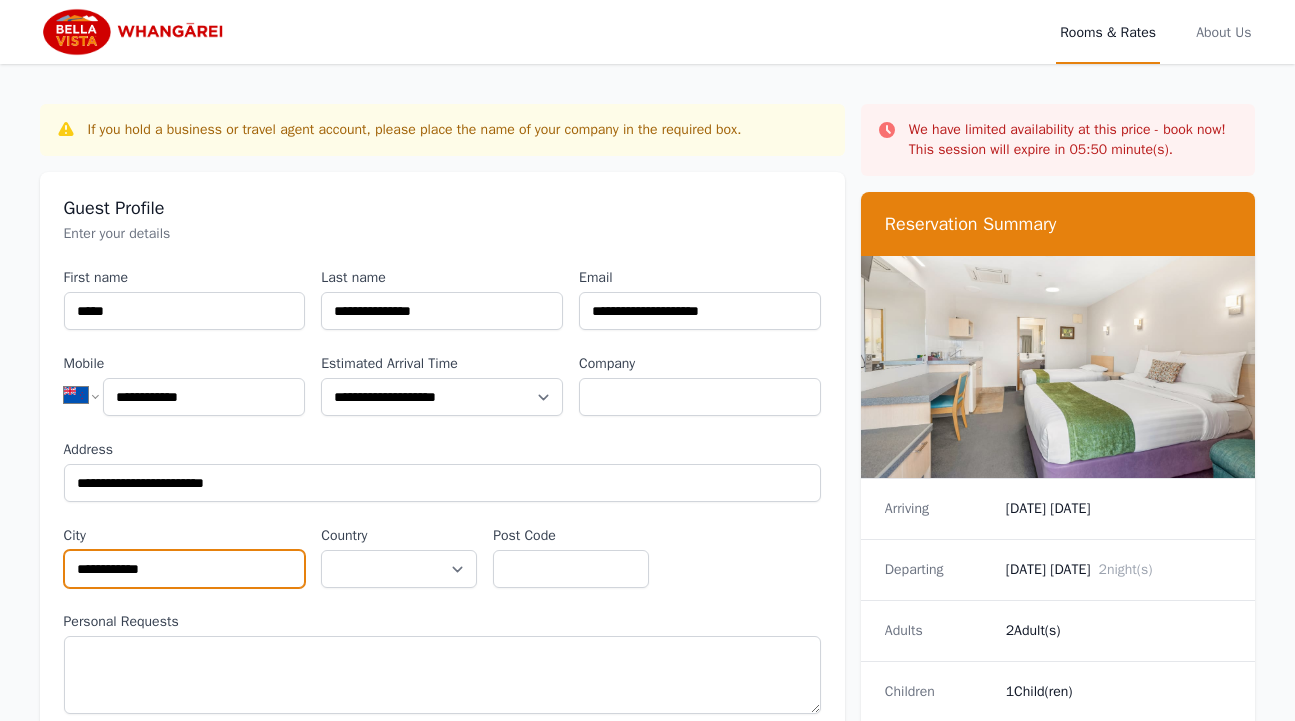 type on "**********" 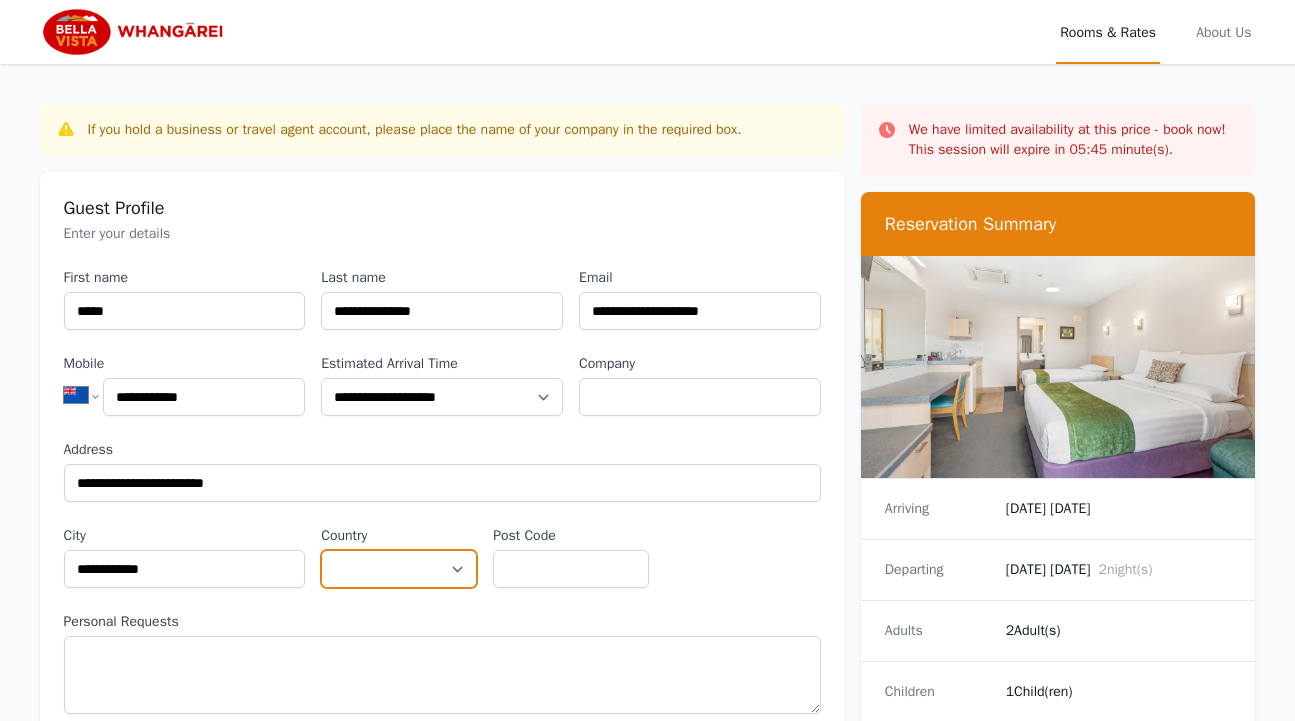 select on "**********" 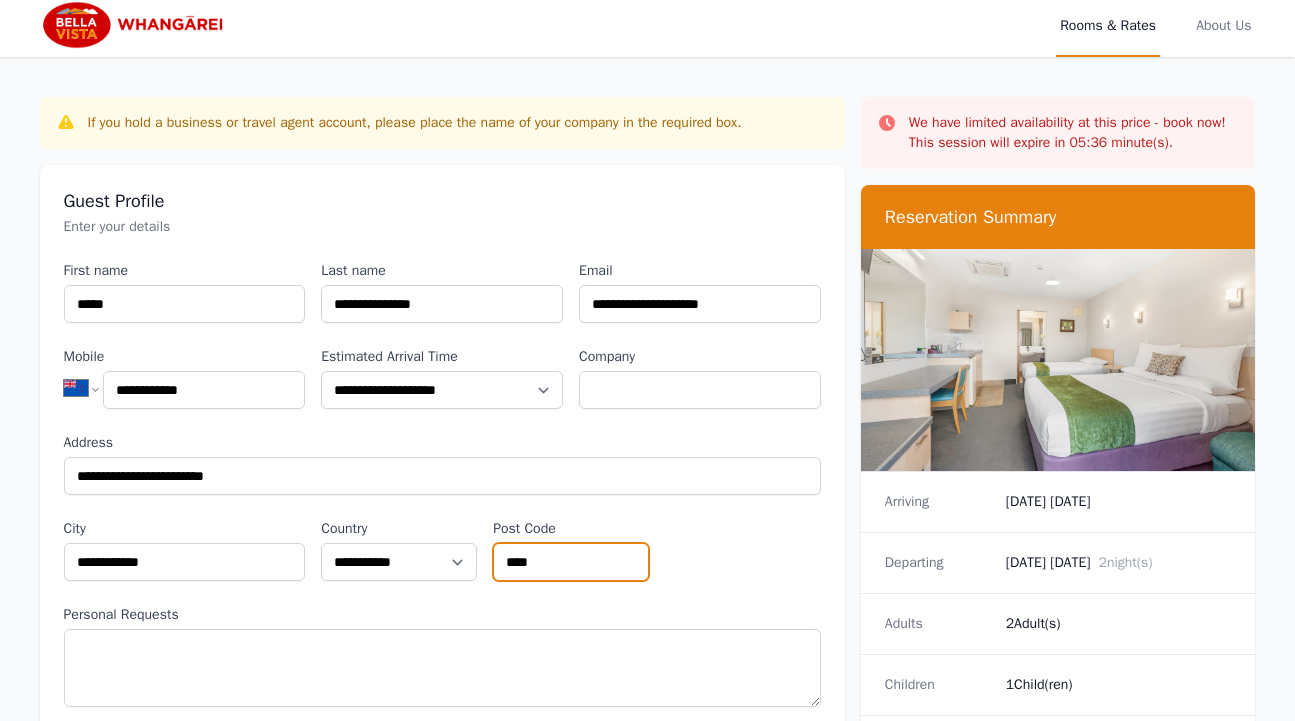 scroll, scrollTop: 0, scrollLeft: 0, axis: both 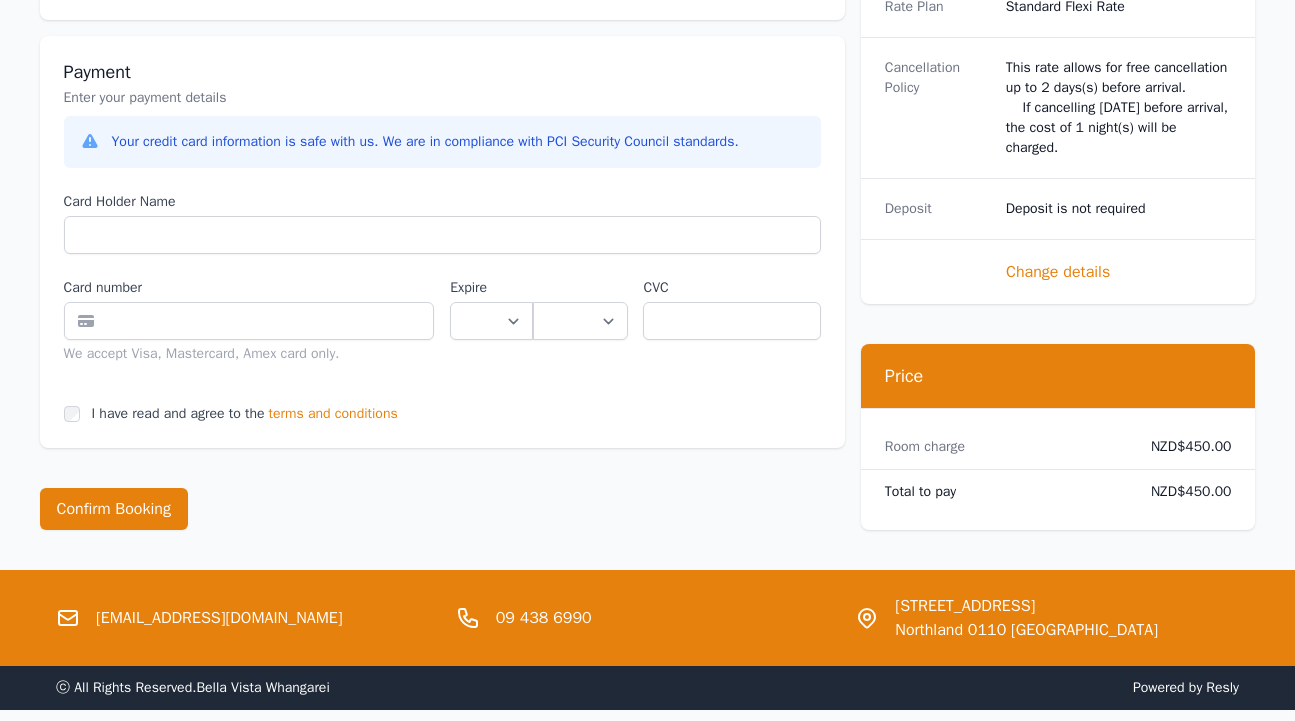 type on "****" 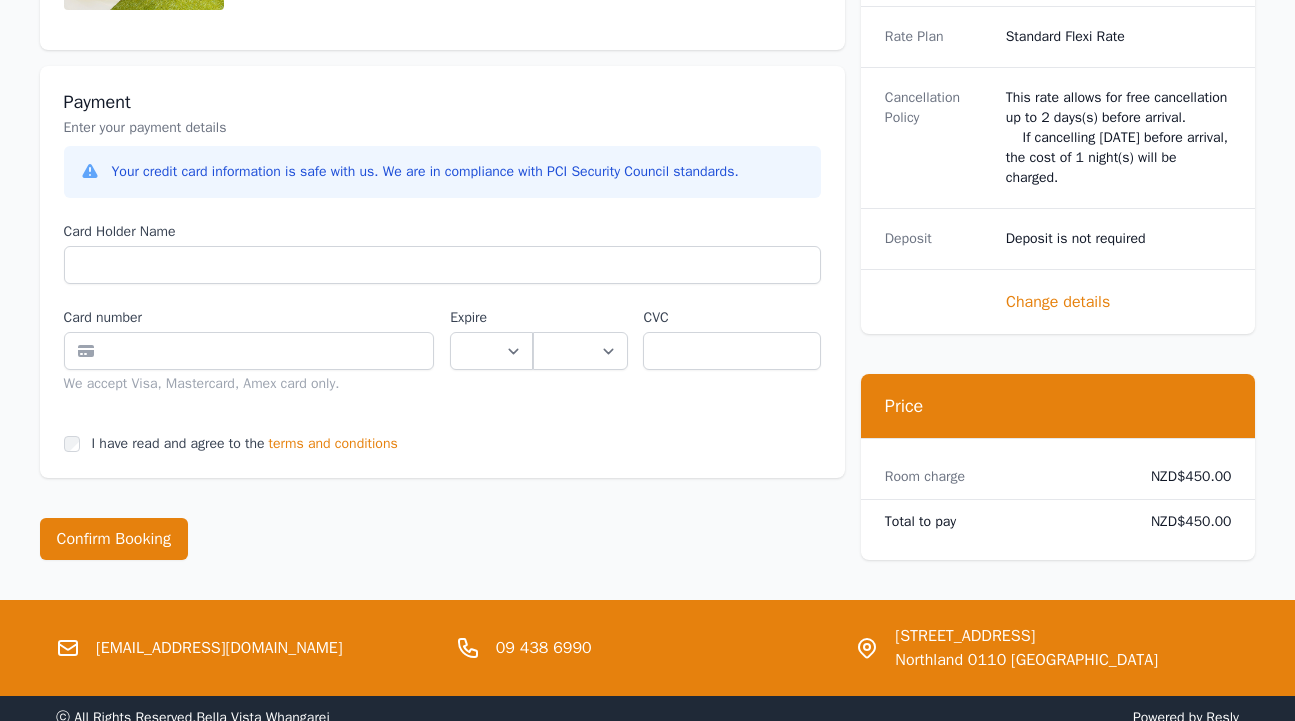 scroll, scrollTop: 1132, scrollLeft: 0, axis: vertical 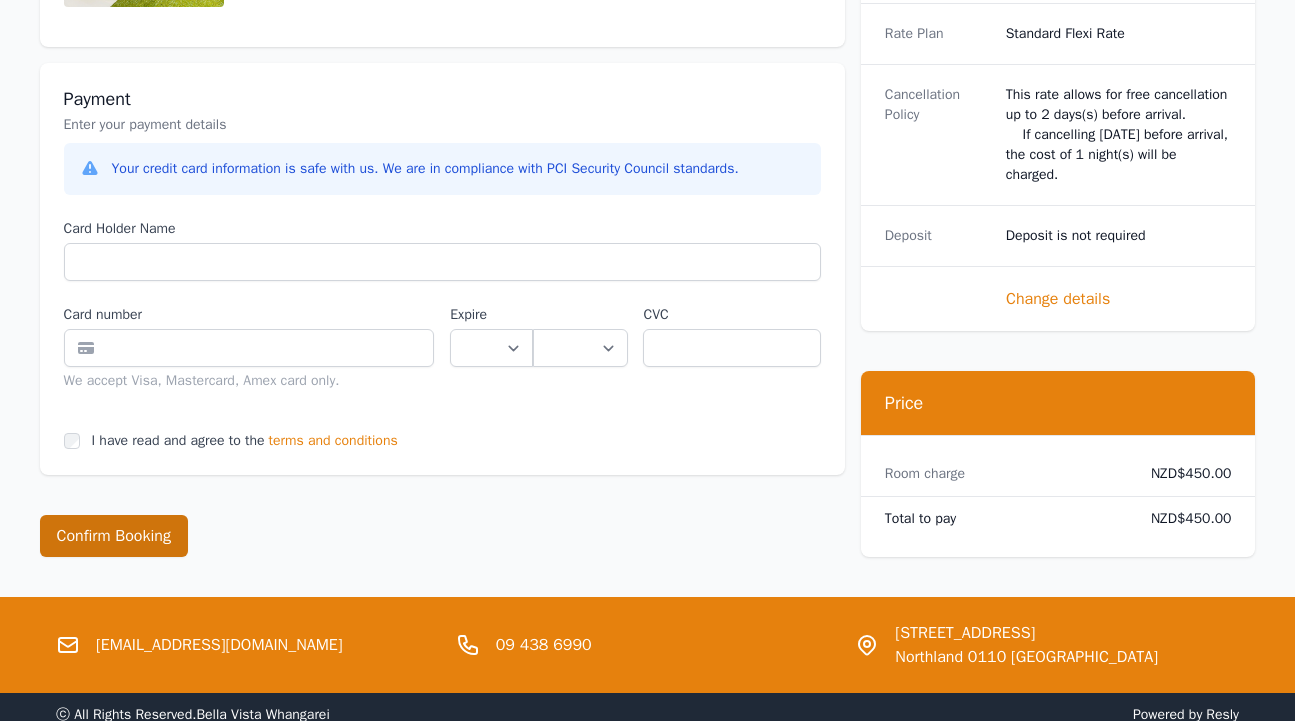 click on "Confirm Booking" at bounding box center (114, 536) 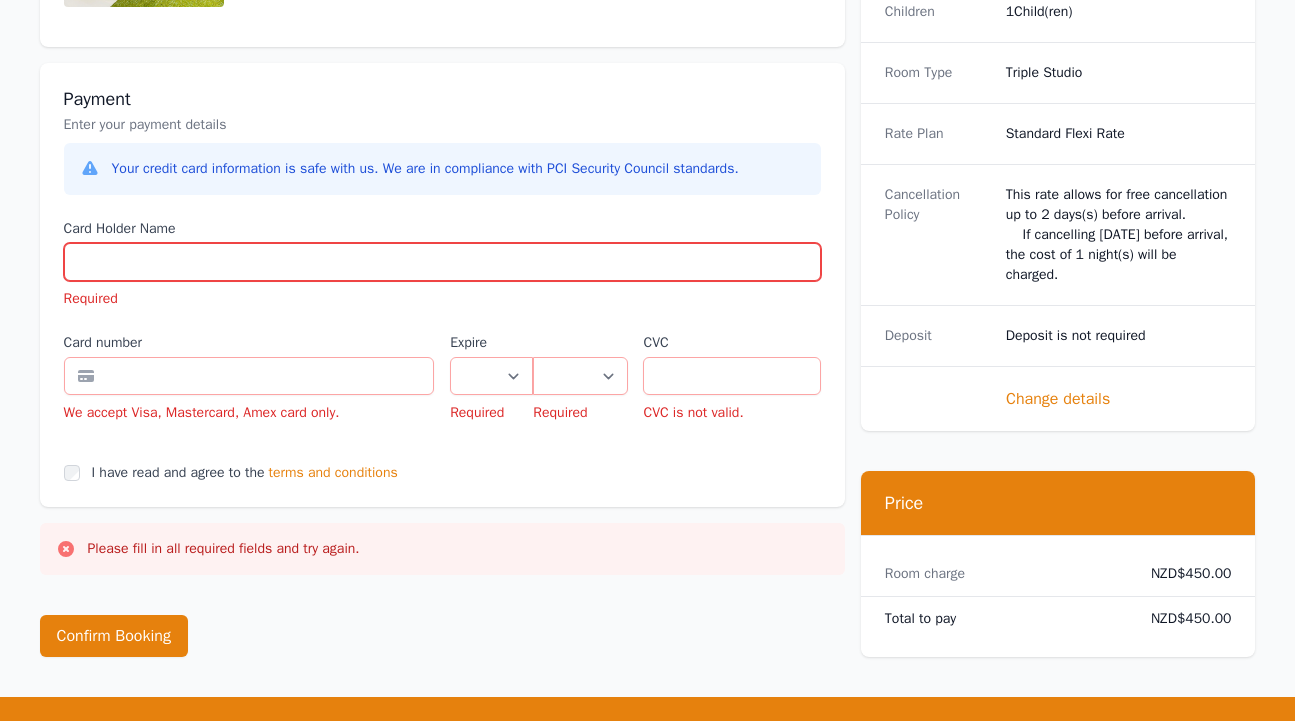 click on "Card Holder Name" at bounding box center (442, 262) 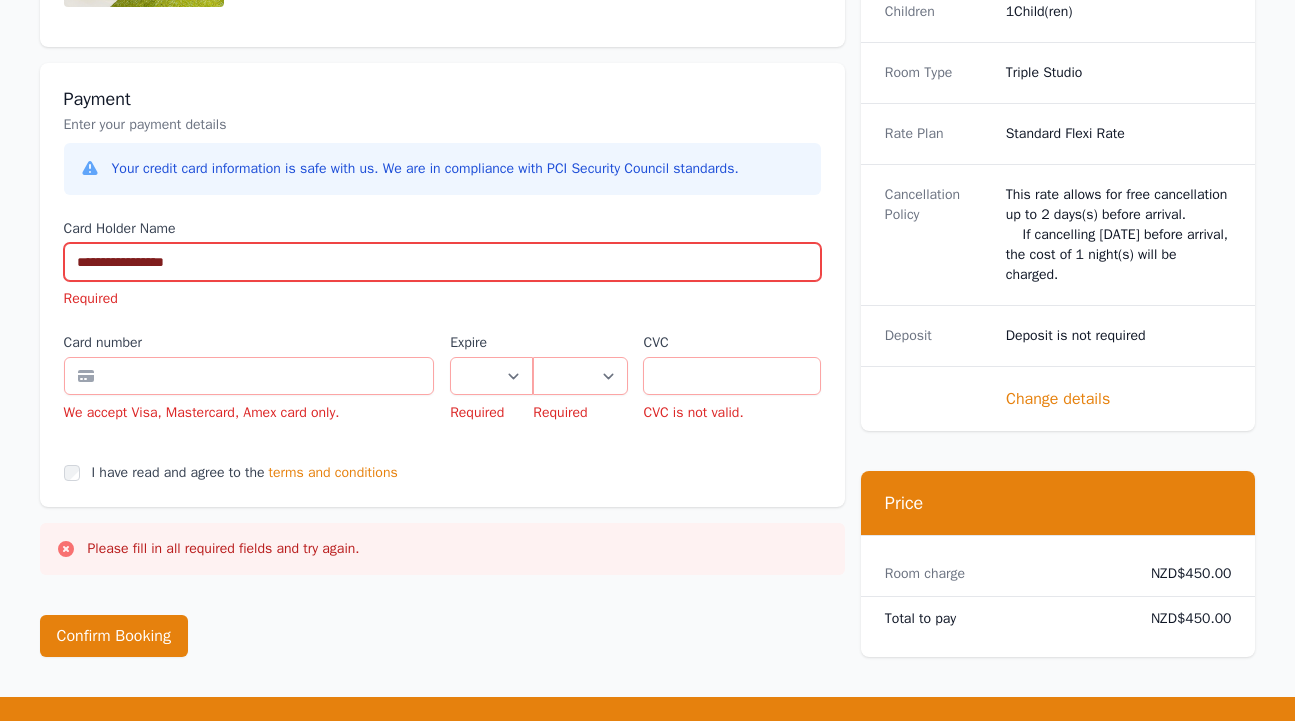 type on "**********" 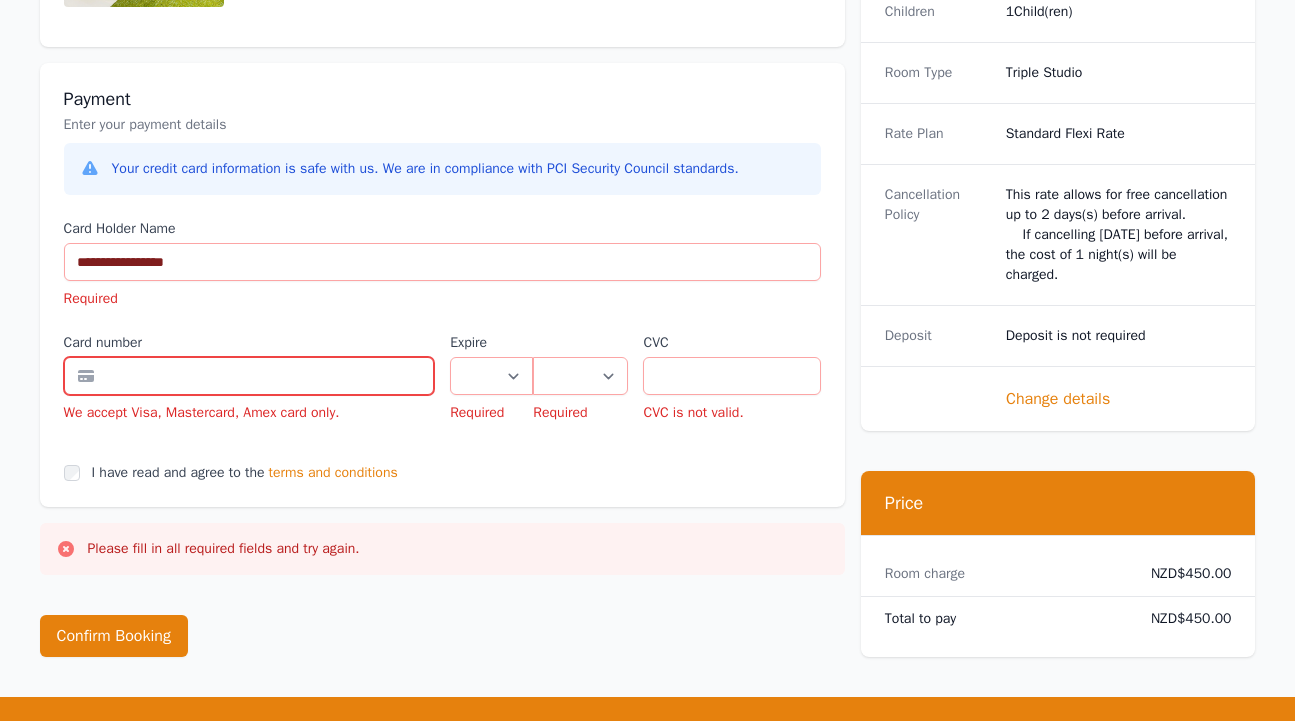 click at bounding box center (249, 376) 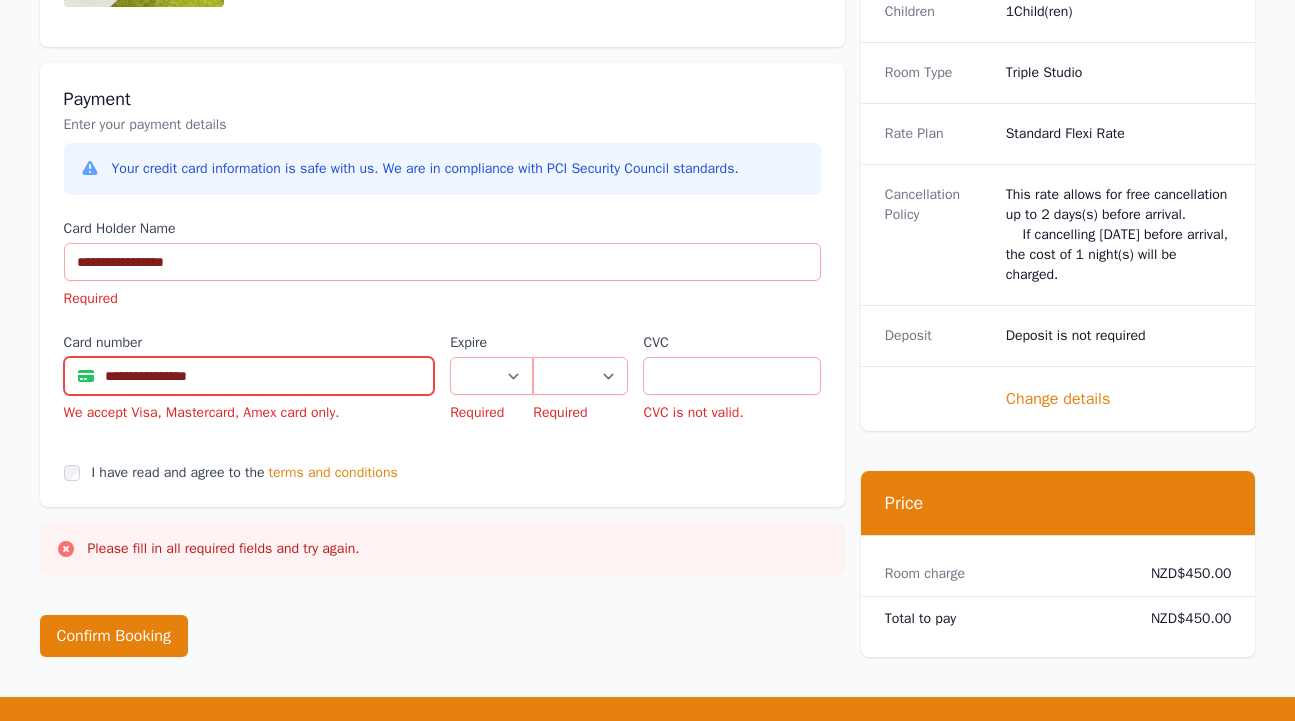 type on "**********" 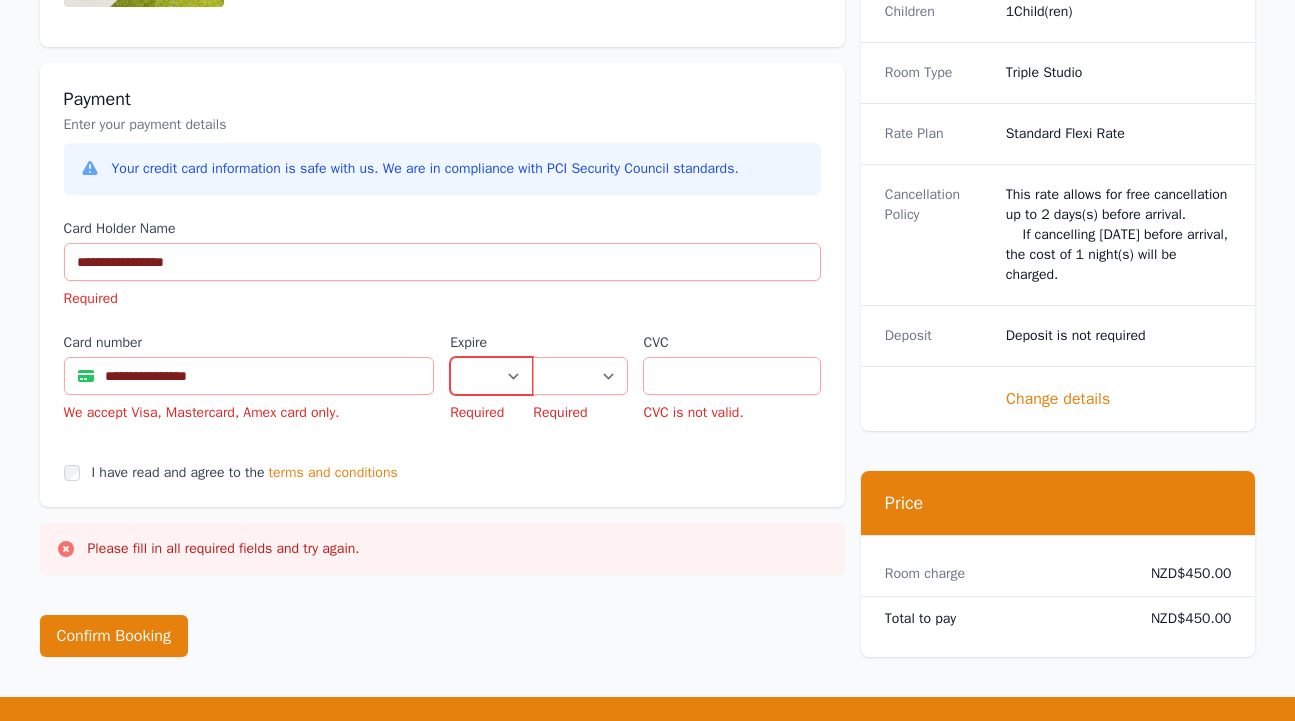 select on "**" 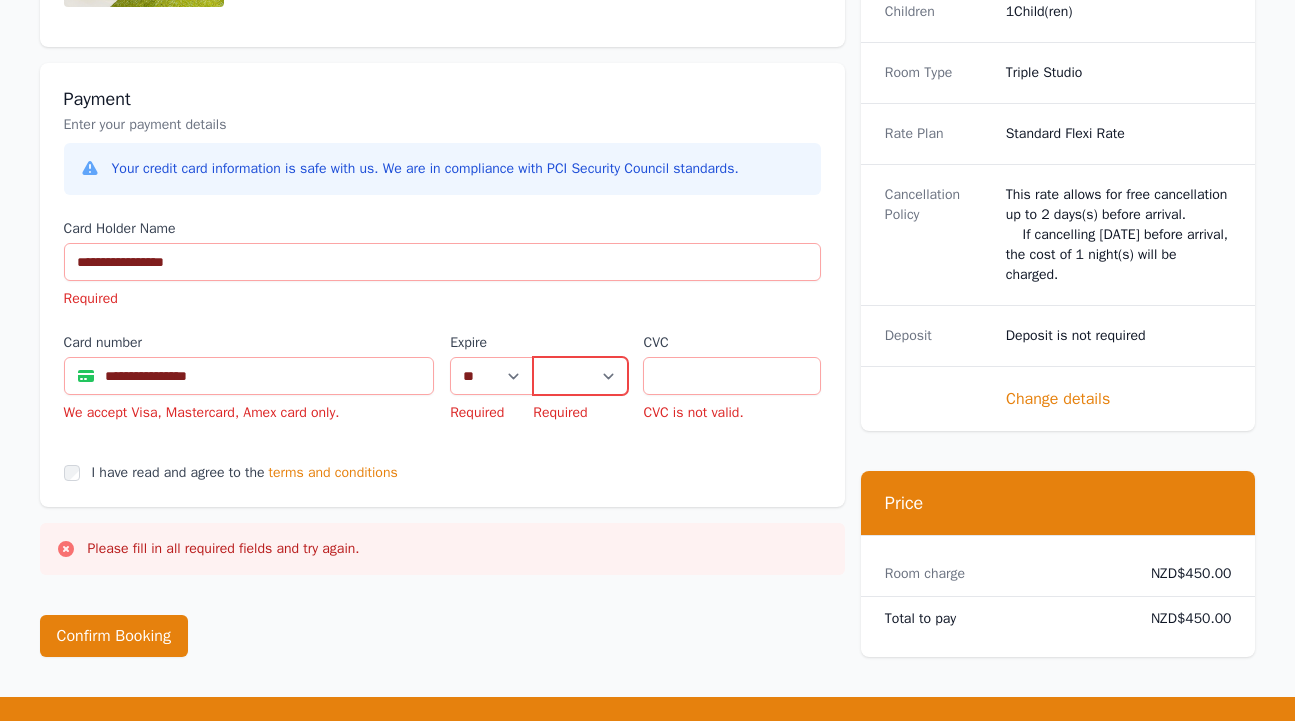 select on "**" 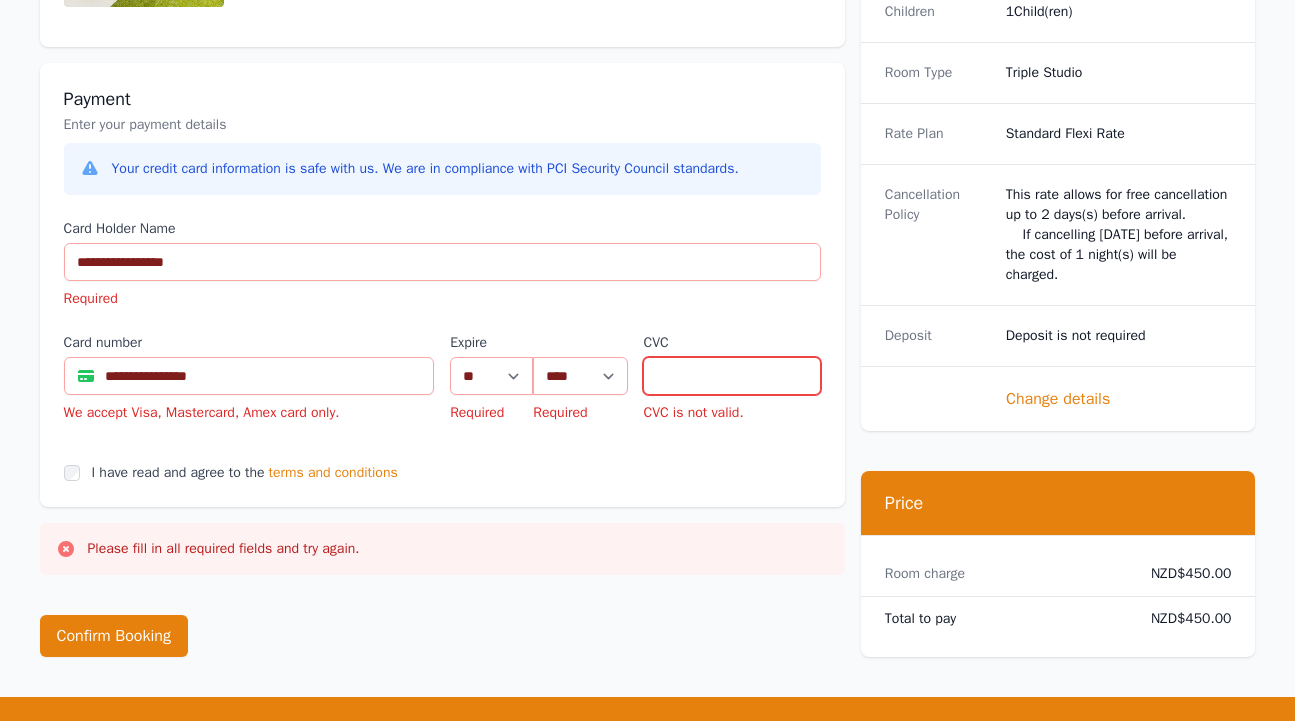 click at bounding box center [731, 376] 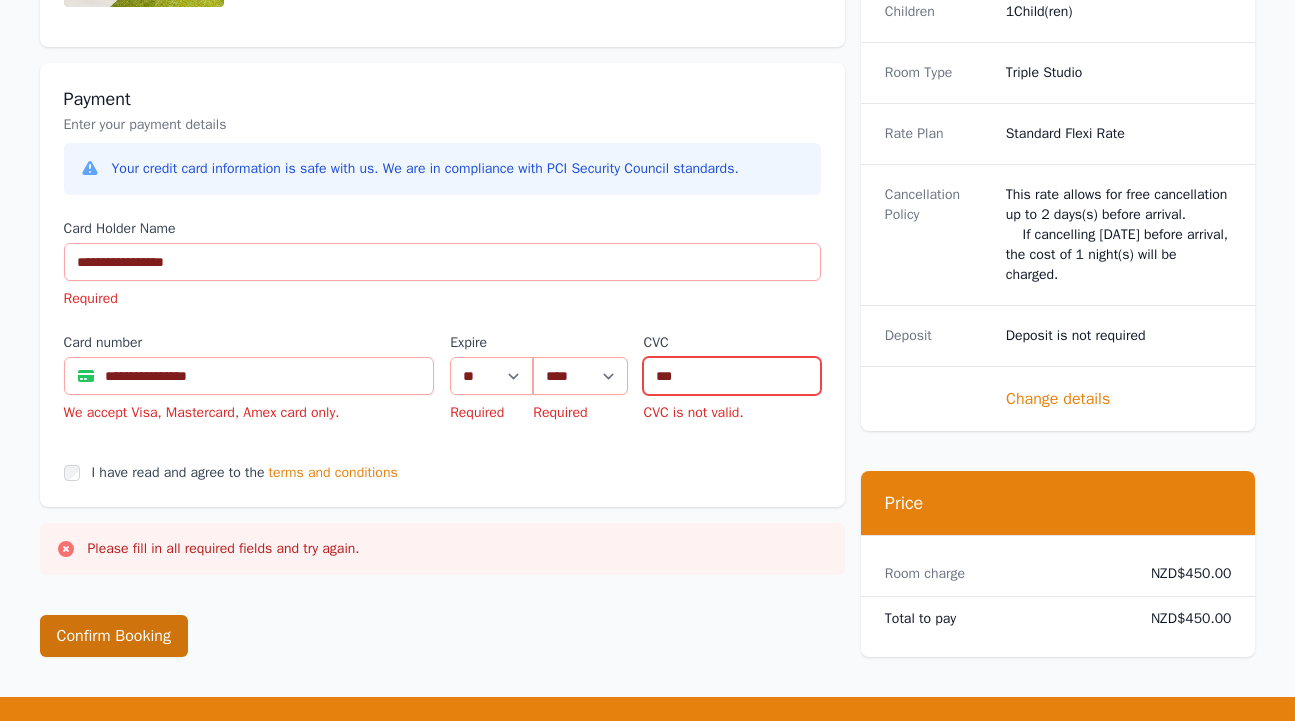 type on "***" 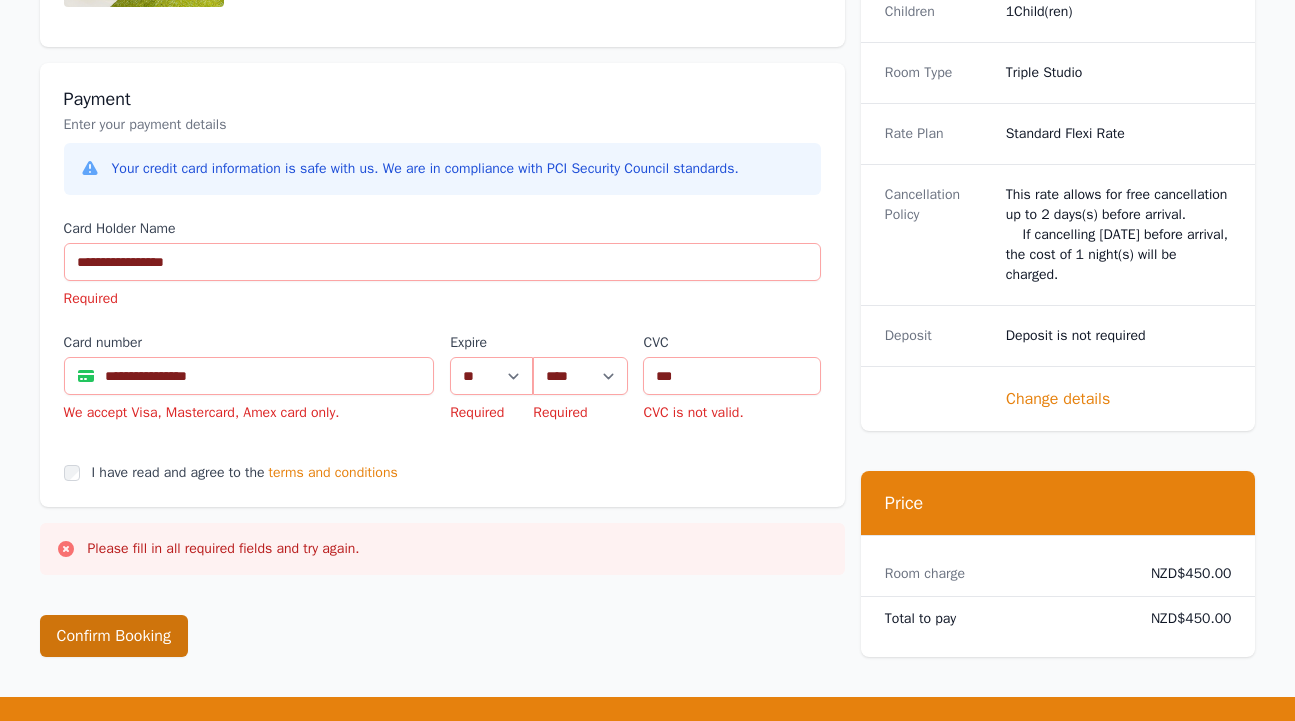 click on "Confirm Booking" at bounding box center [114, 636] 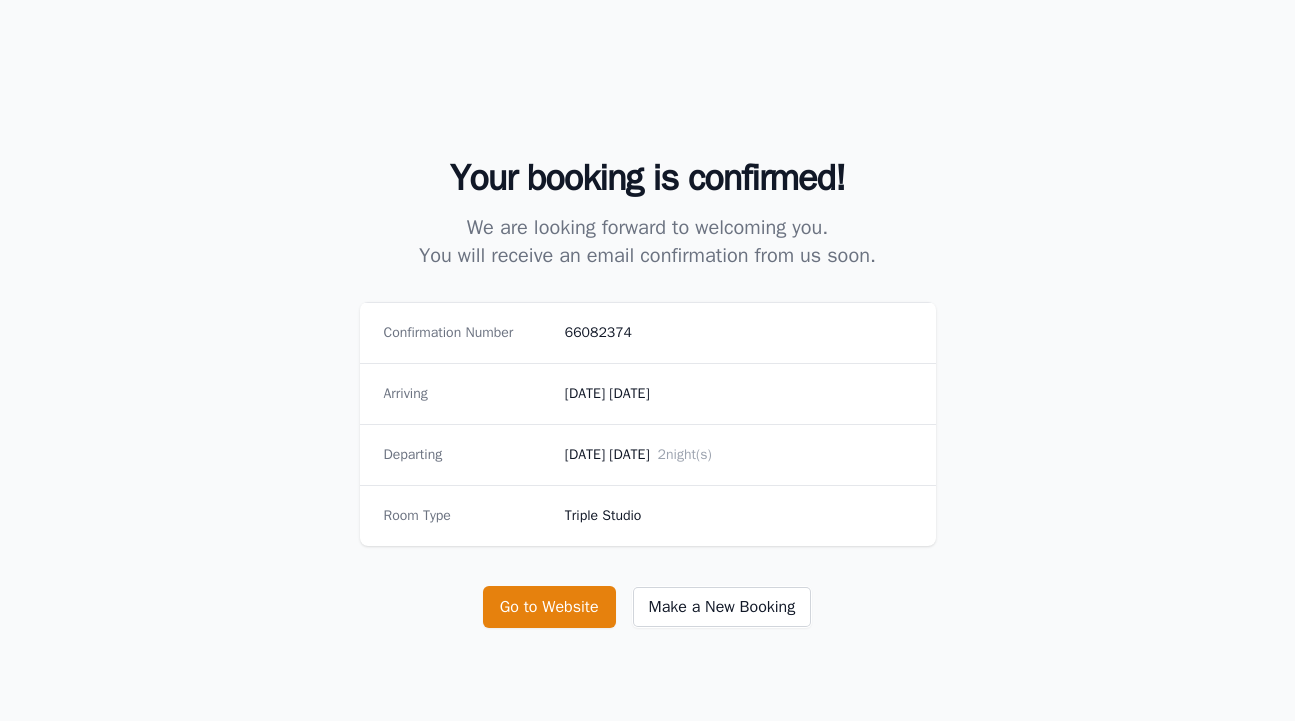 scroll, scrollTop: 109, scrollLeft: 0, axis: vertical 